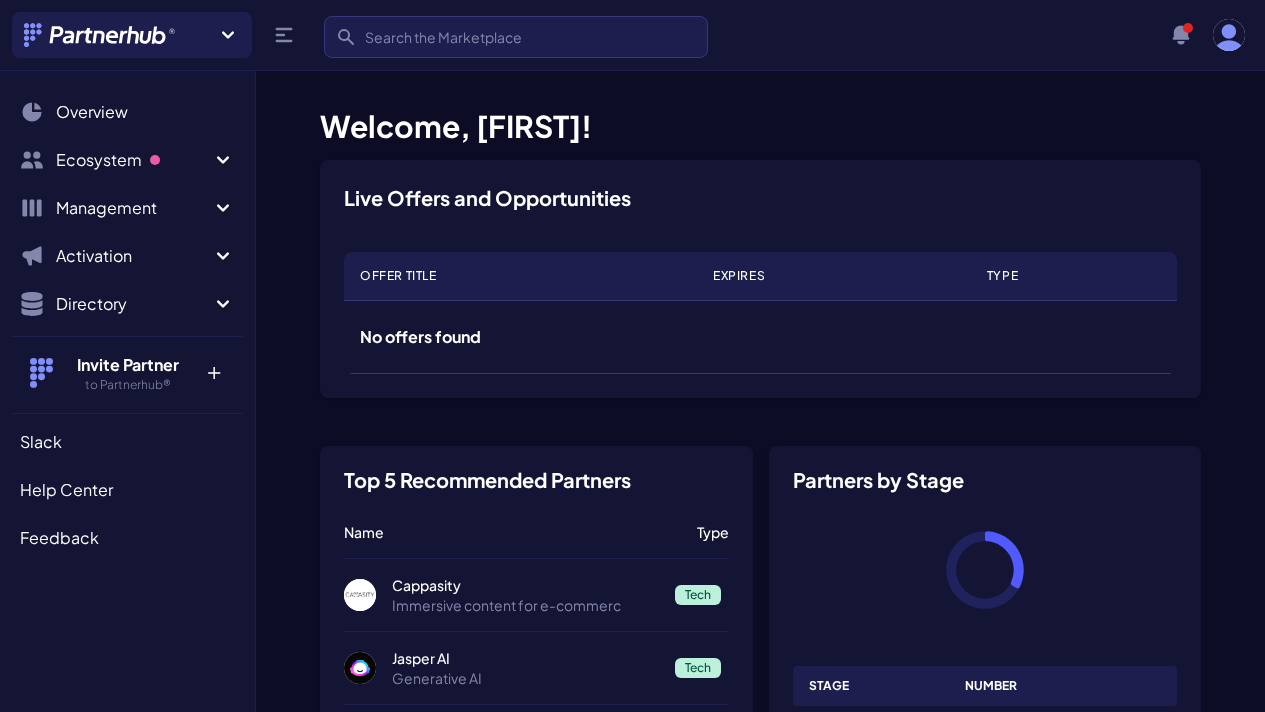 scroll, scrollTop: 0, scrollLeft: 0, axis: both 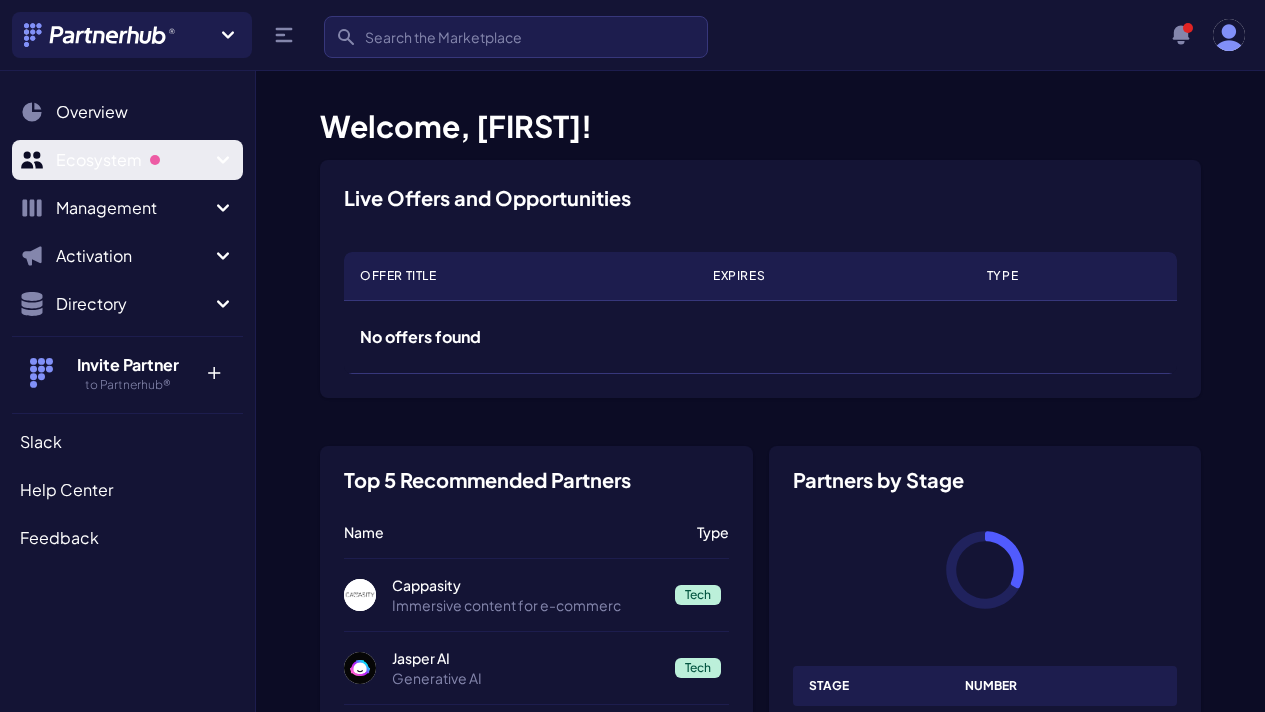 click on "Ecosystem" at bounding box center (133, 160) 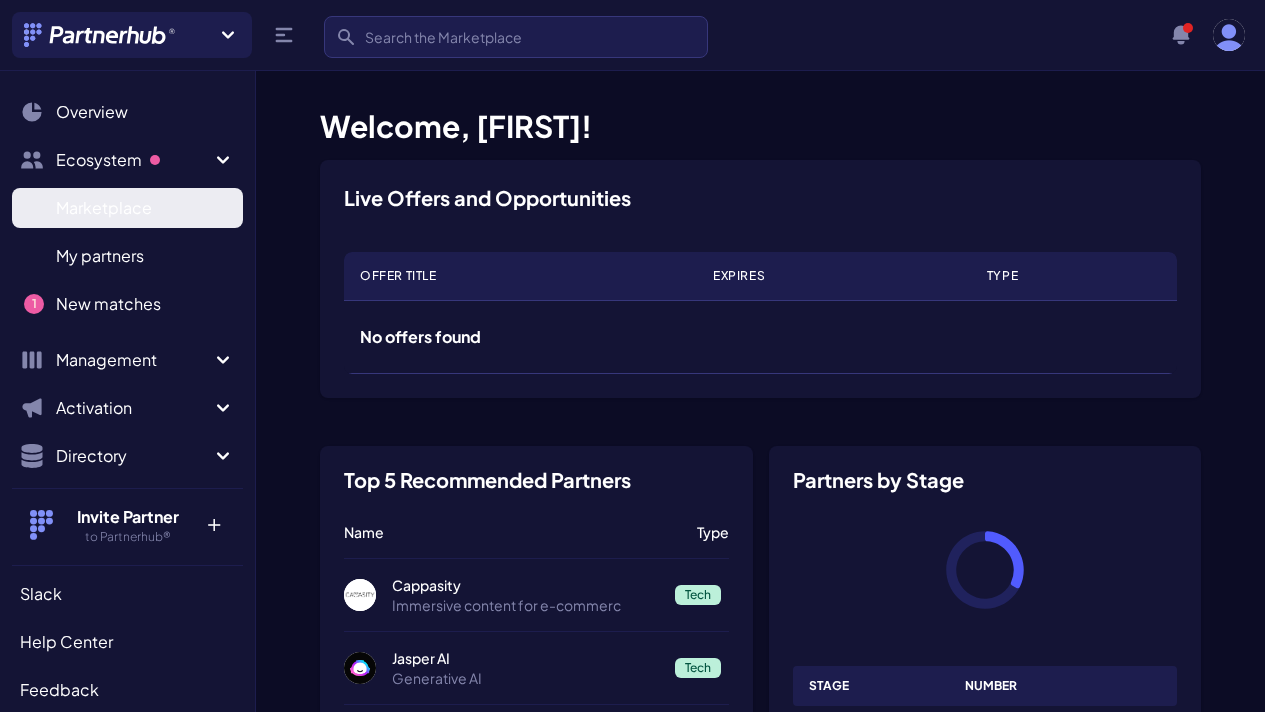 click on "Marketplace" at bounding box center [104, 208] 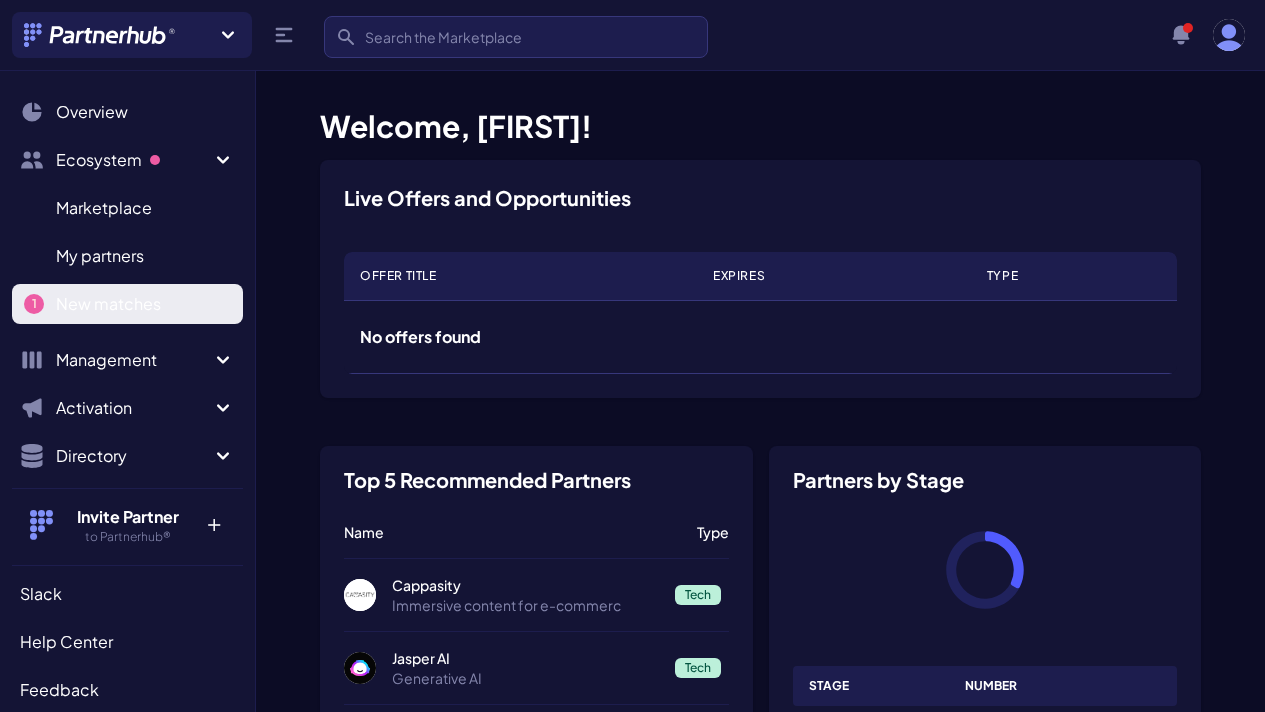 click on "New matches" at bounding box center (108, 304) 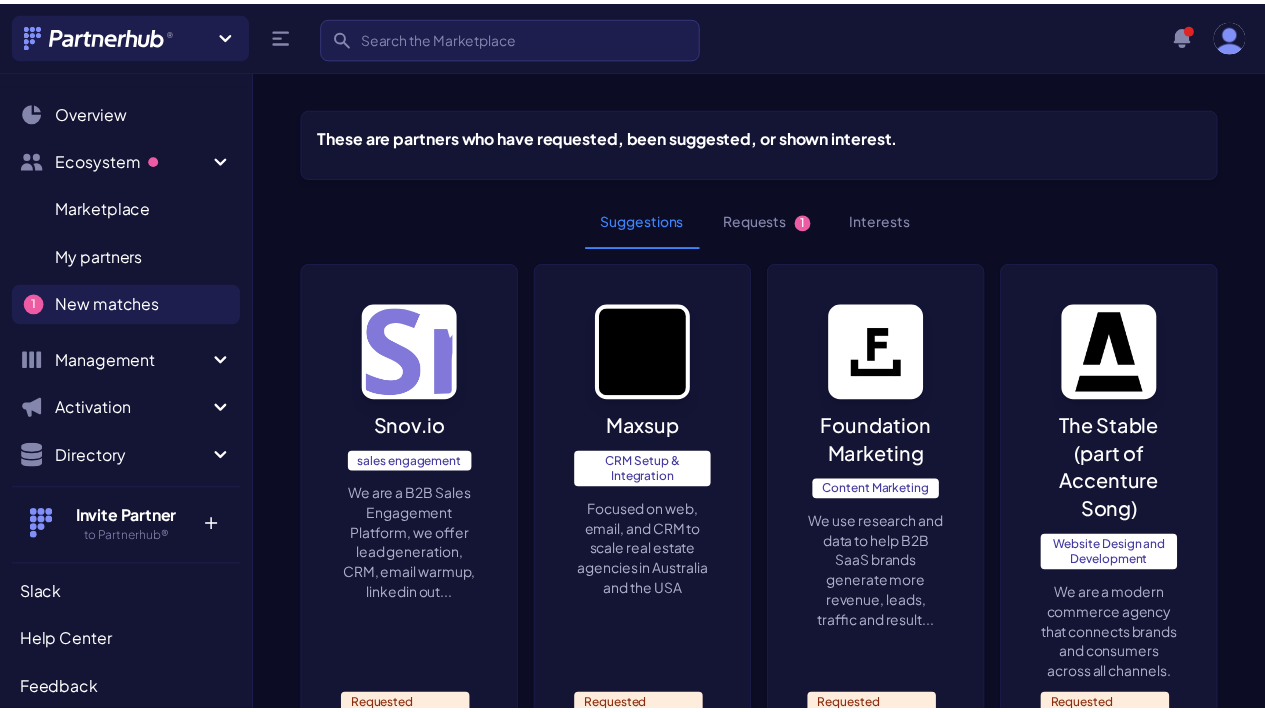 scroll, scrollTop: 0, scrollLeft: 0, axis: both 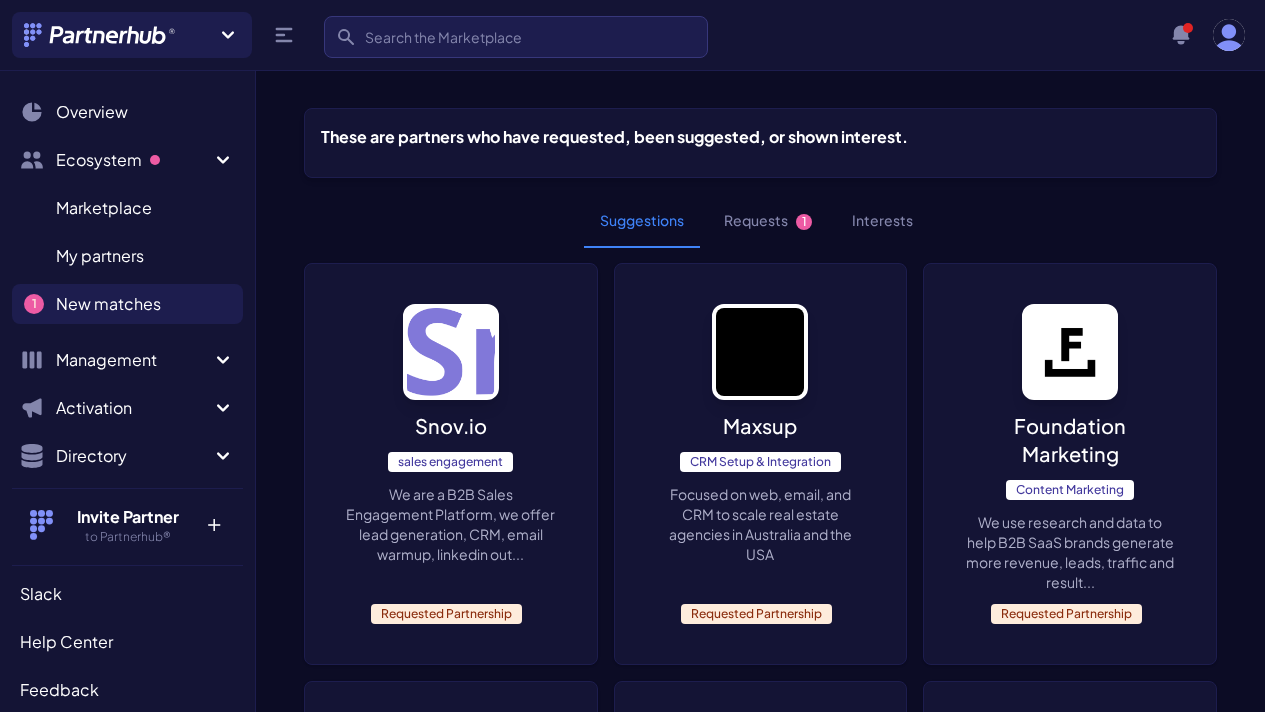 click on "Requests 1" at bounding box center [768, 221] 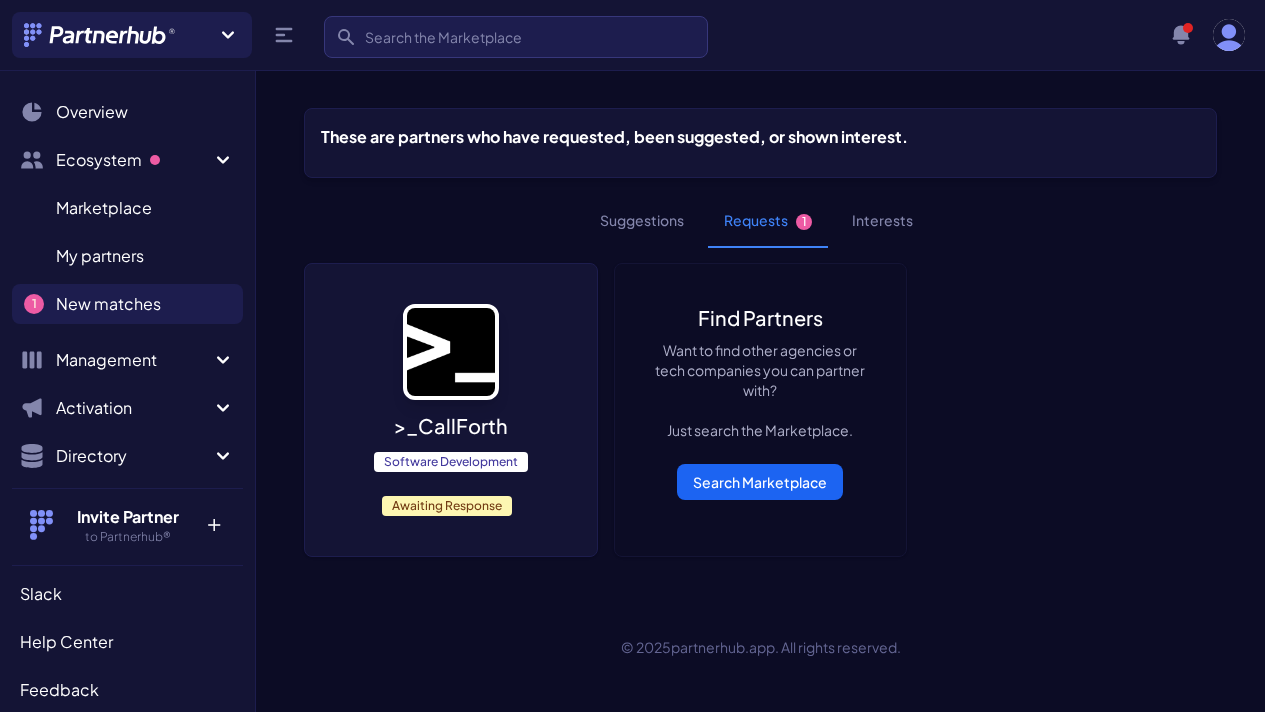 scroll, scrollTop: 0, scrollLeft: 0, axis: both 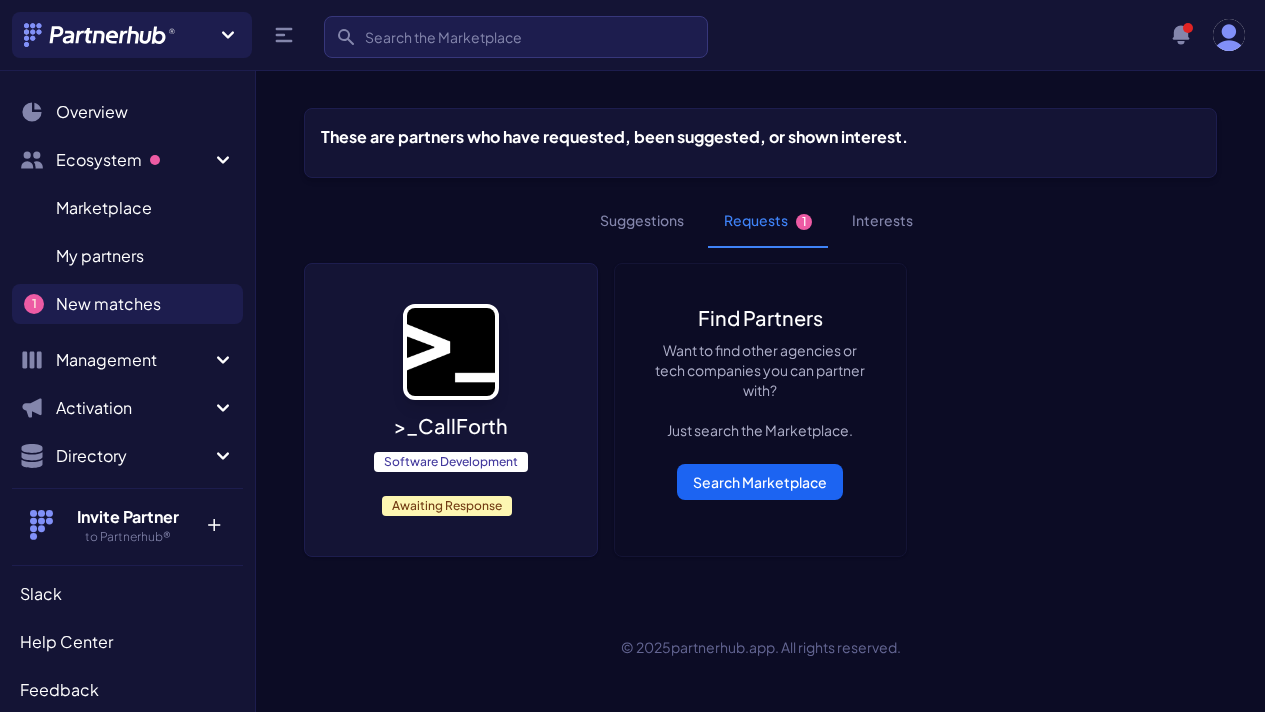 click on "Software Development" at bounding box center [451, 462] 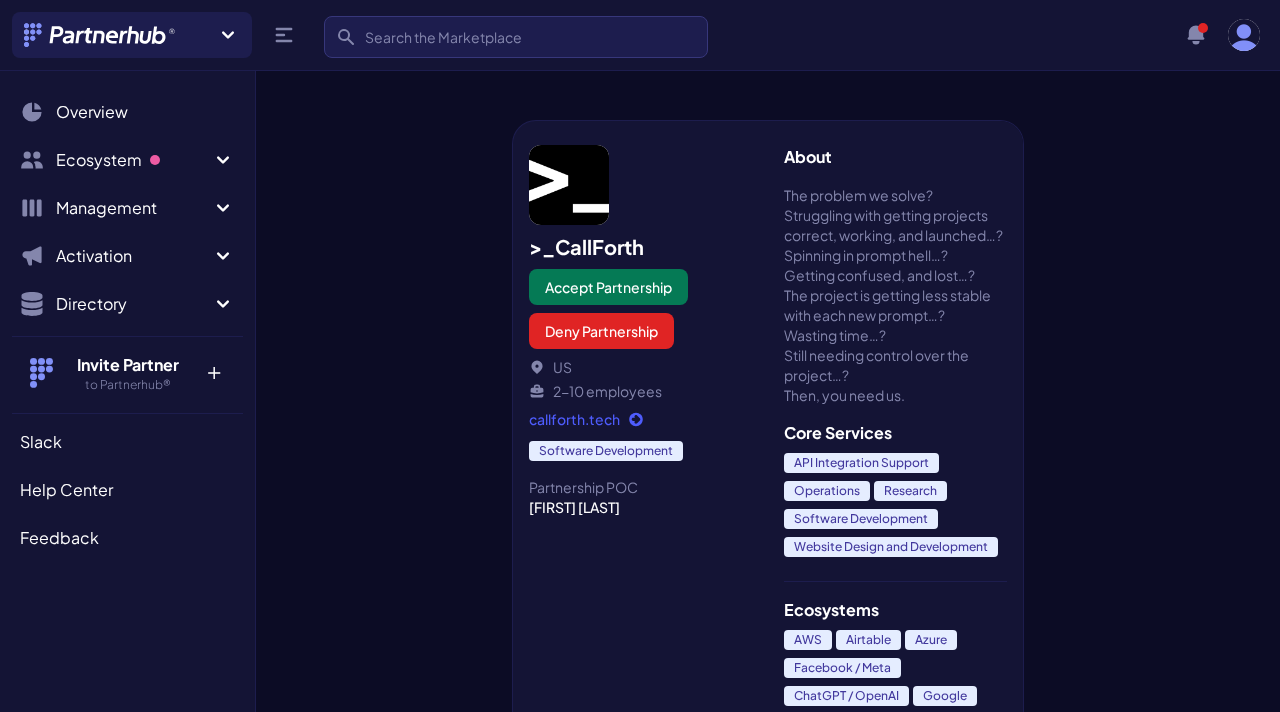 scroll, scrollTop: 0, scrollLeft: 0, axis: both 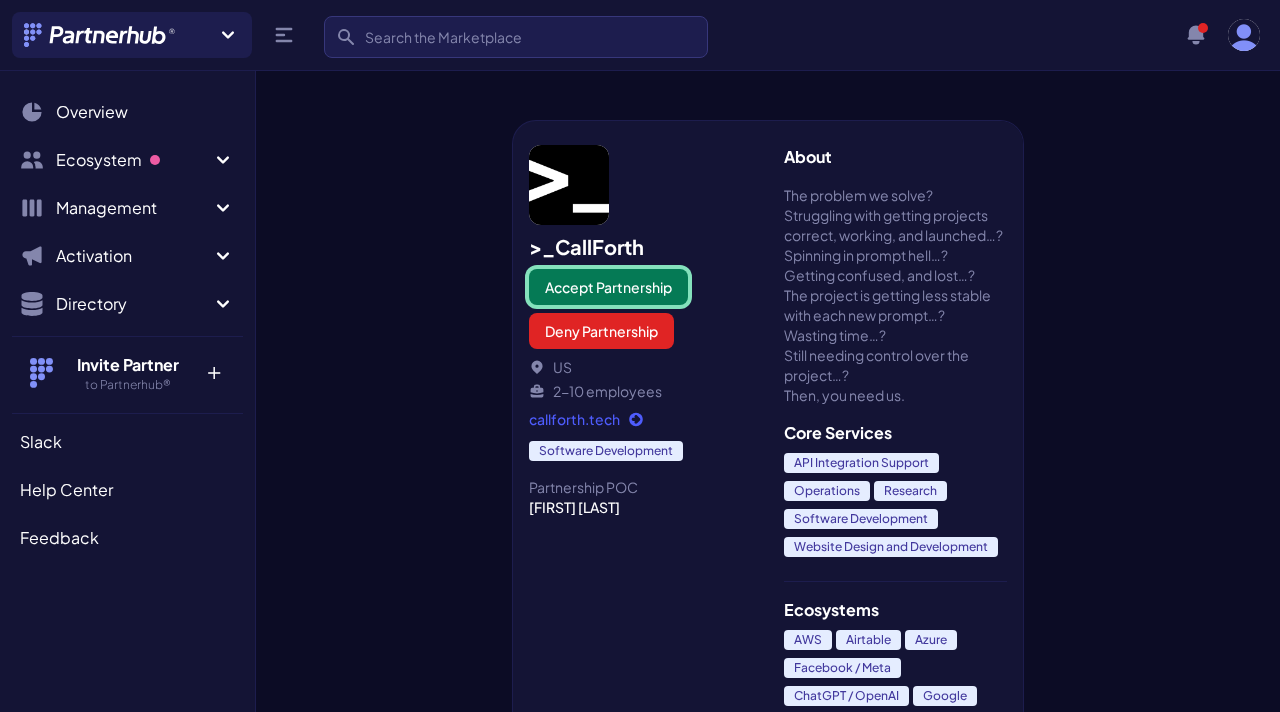 click on "Accept Partnership" at bounding box center [608, 287] 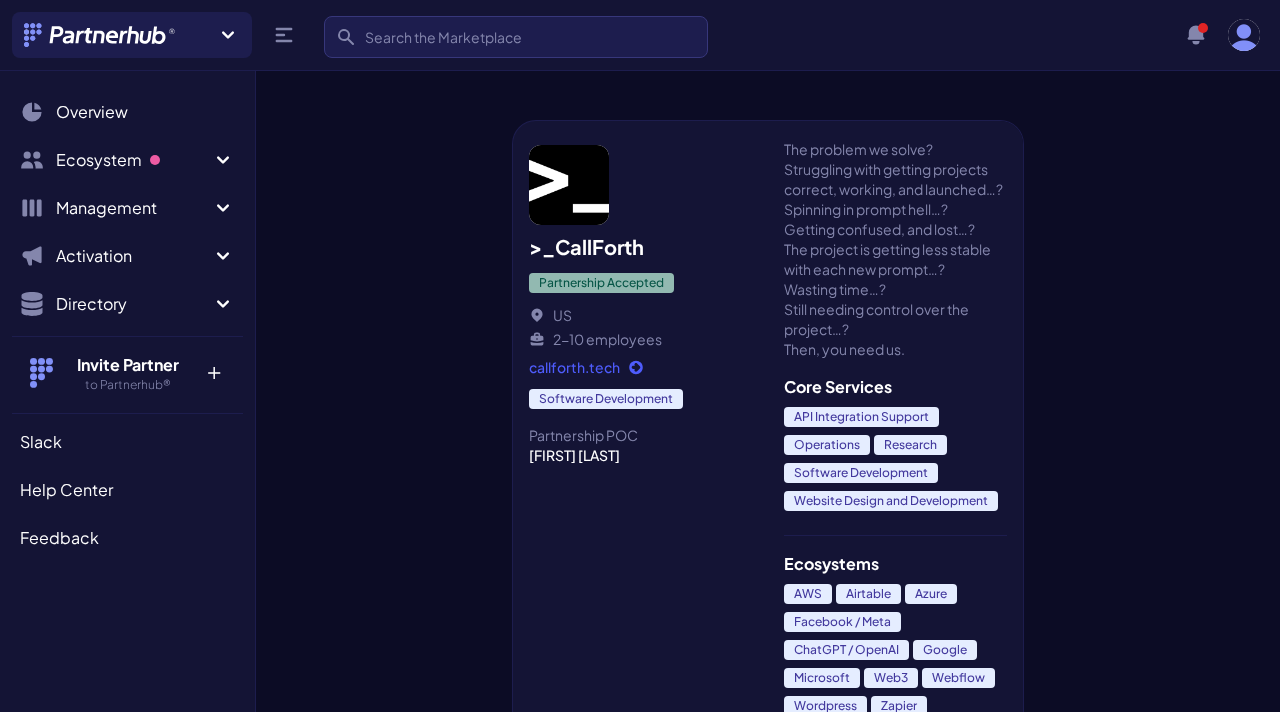 scroll, scrollTop: 0, scrollLeft: 0, axis: both 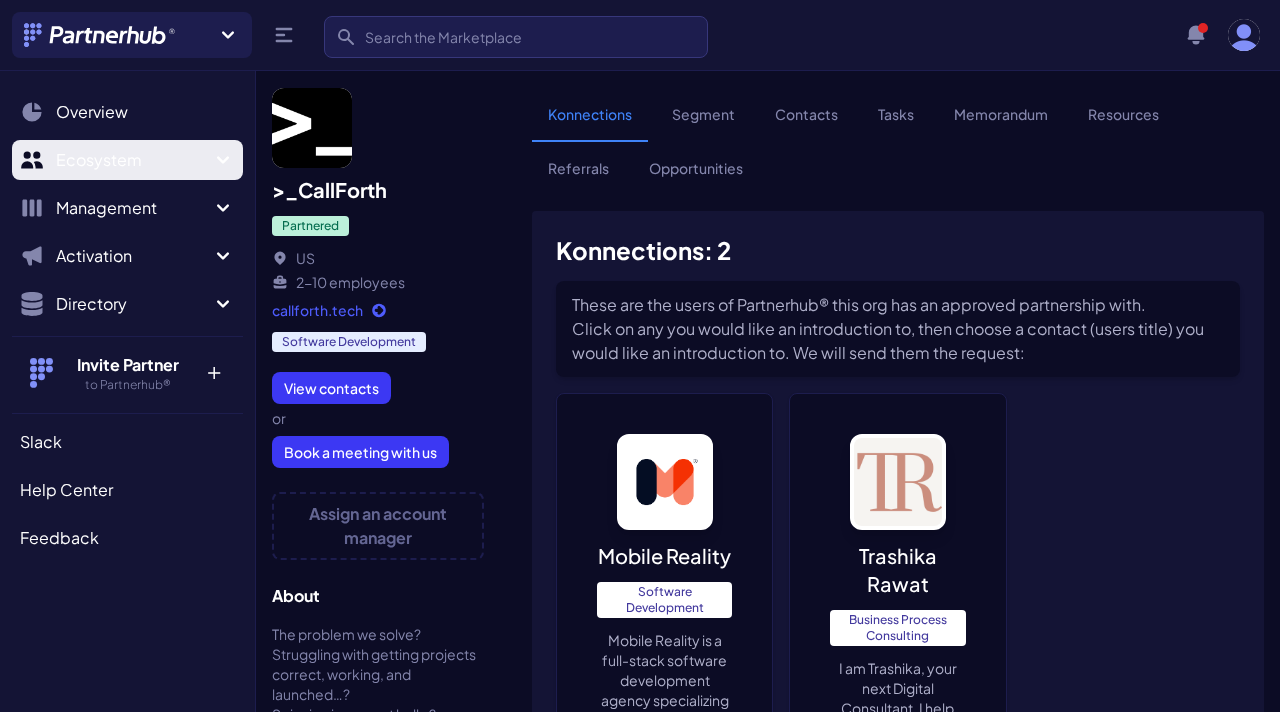 click on "Ecosystem" at bounding box center [133, 160] 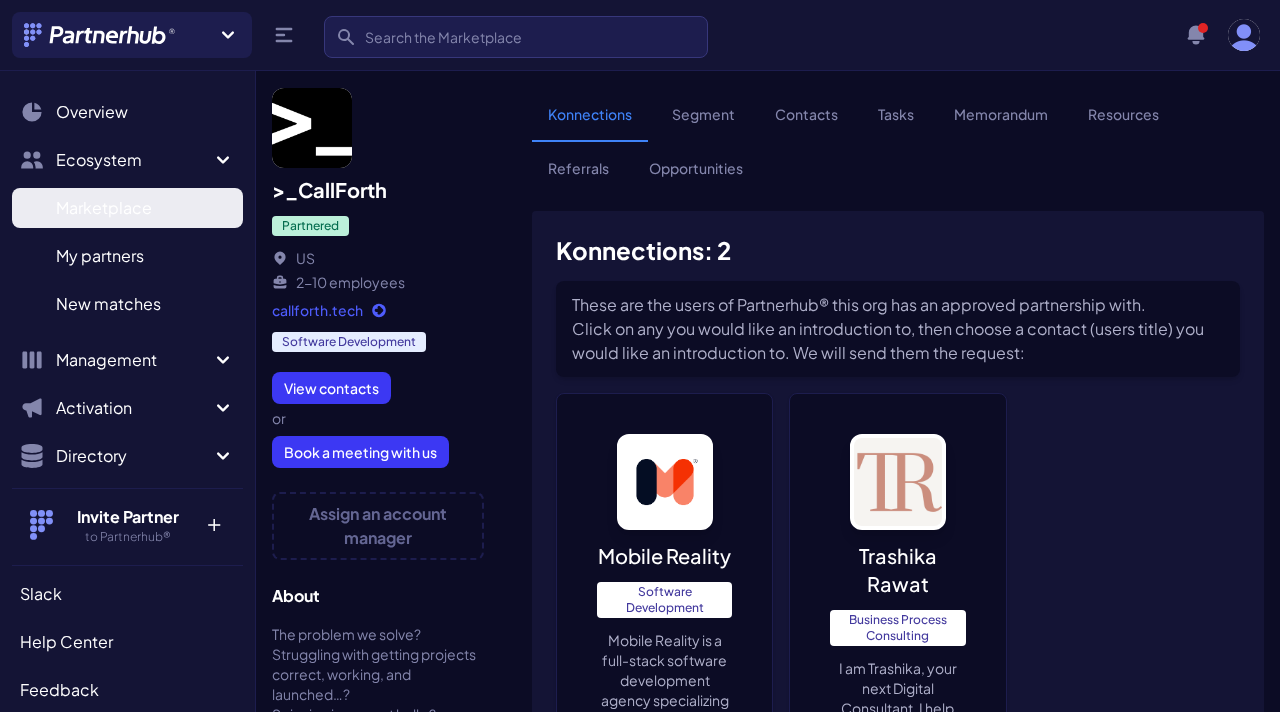 click on "Marketplace" at bounding box center [104, 208] 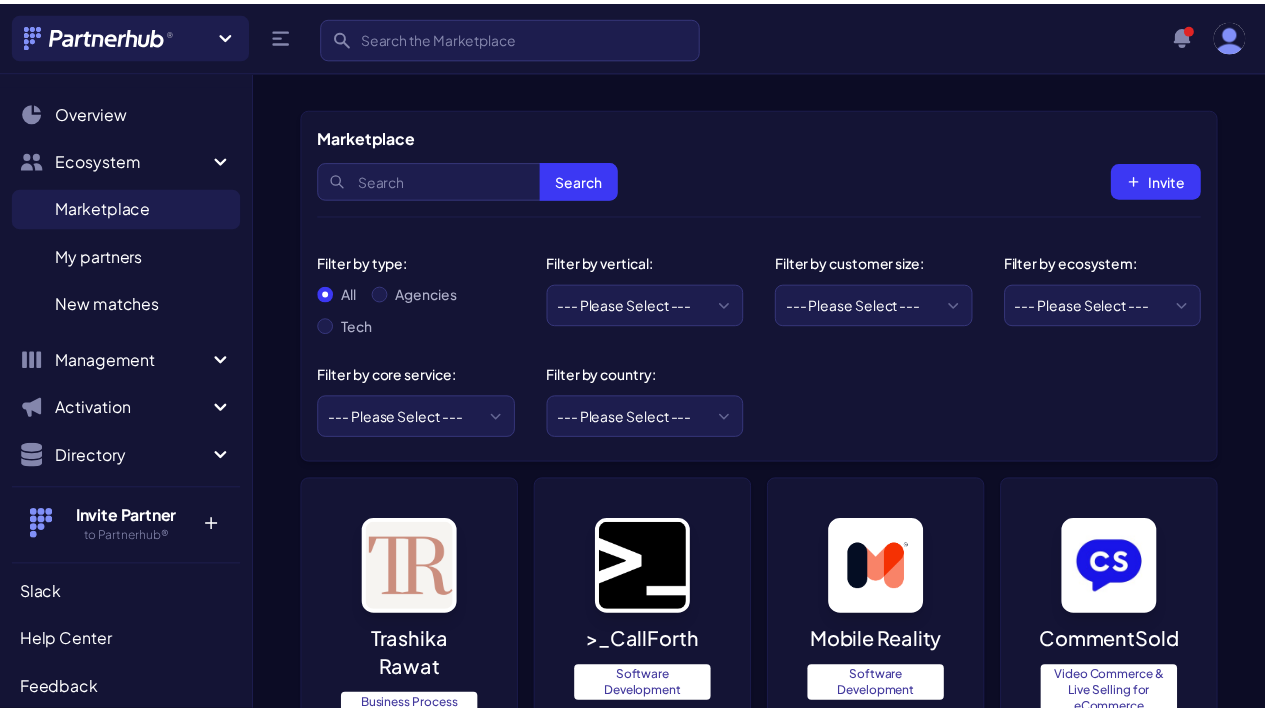 scroll, scrollTop: 0, scrollLeft: 0, axis: both 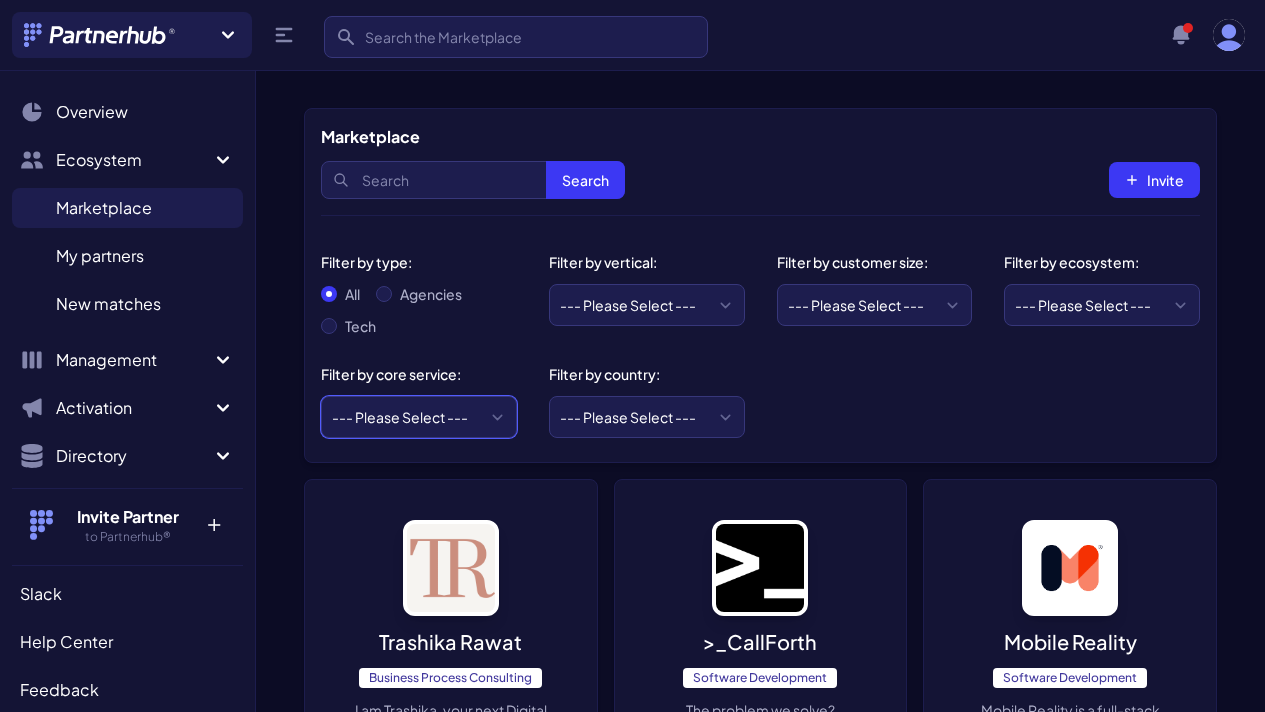click on "--- Please Select --- ABM API Integration Support Business Process Consulting CRM Setup & Integration CRO Compliance or Security Content Marketing Copywriting Data Analytics Email Marketing Graphic Design Influencer Marketing Lead Generation Media Planning & Buying Operations PPC PR Research  Revops SEO or SEM SMS Marketing Social Media Management or SMM Software Development UX Design Videography Website Design and Development Workflow Automations" at bounding box center [419, 417] 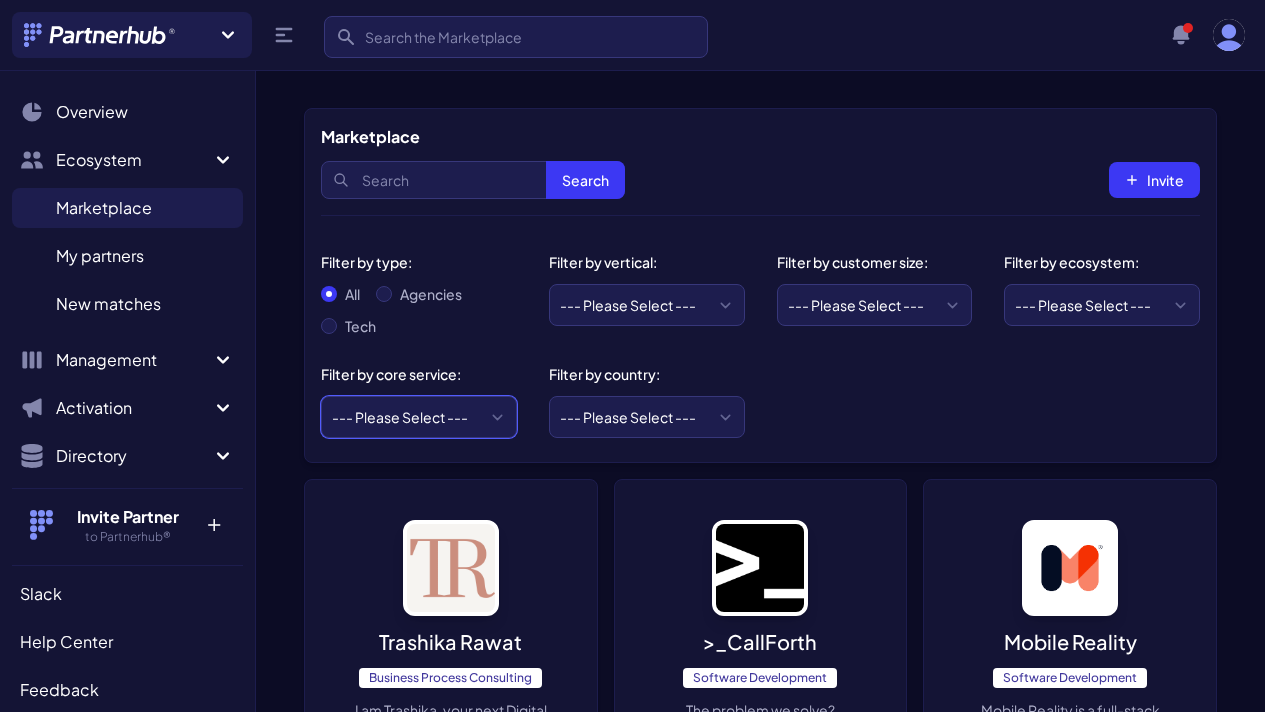 select on "Email Marketing" 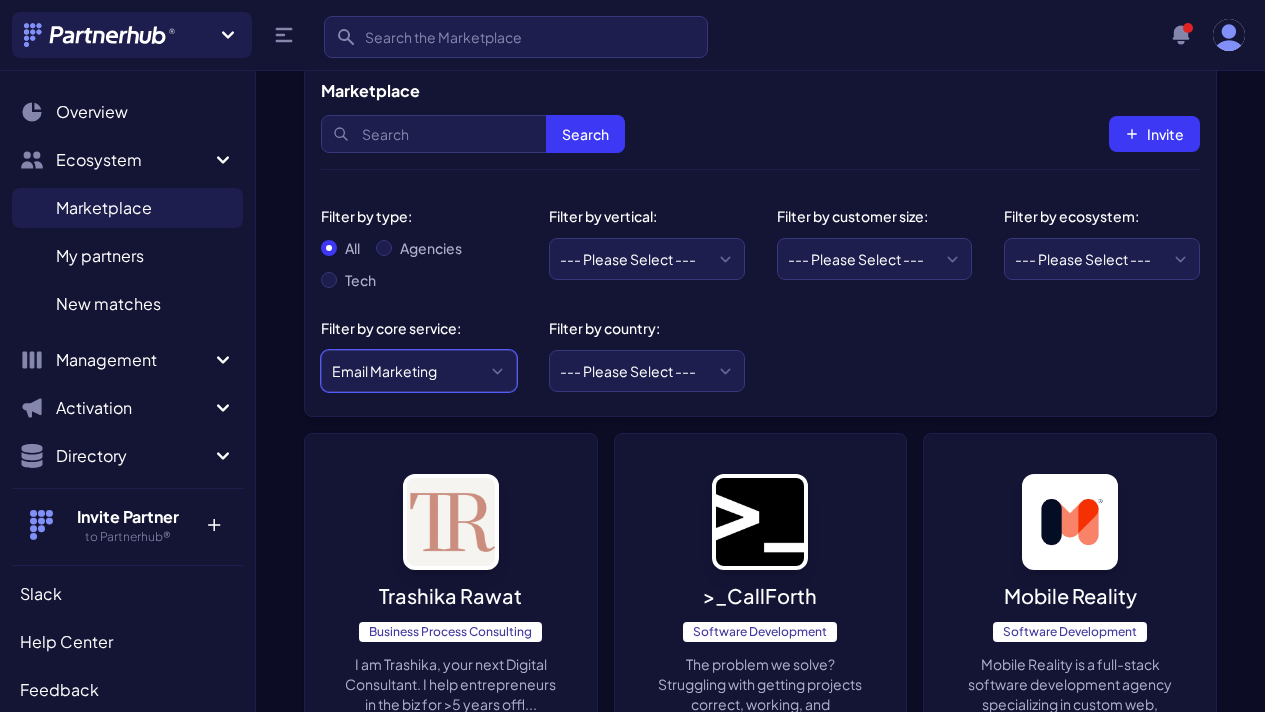 scroll, scrollTop: 0, scrollLeft: 0, axis: both 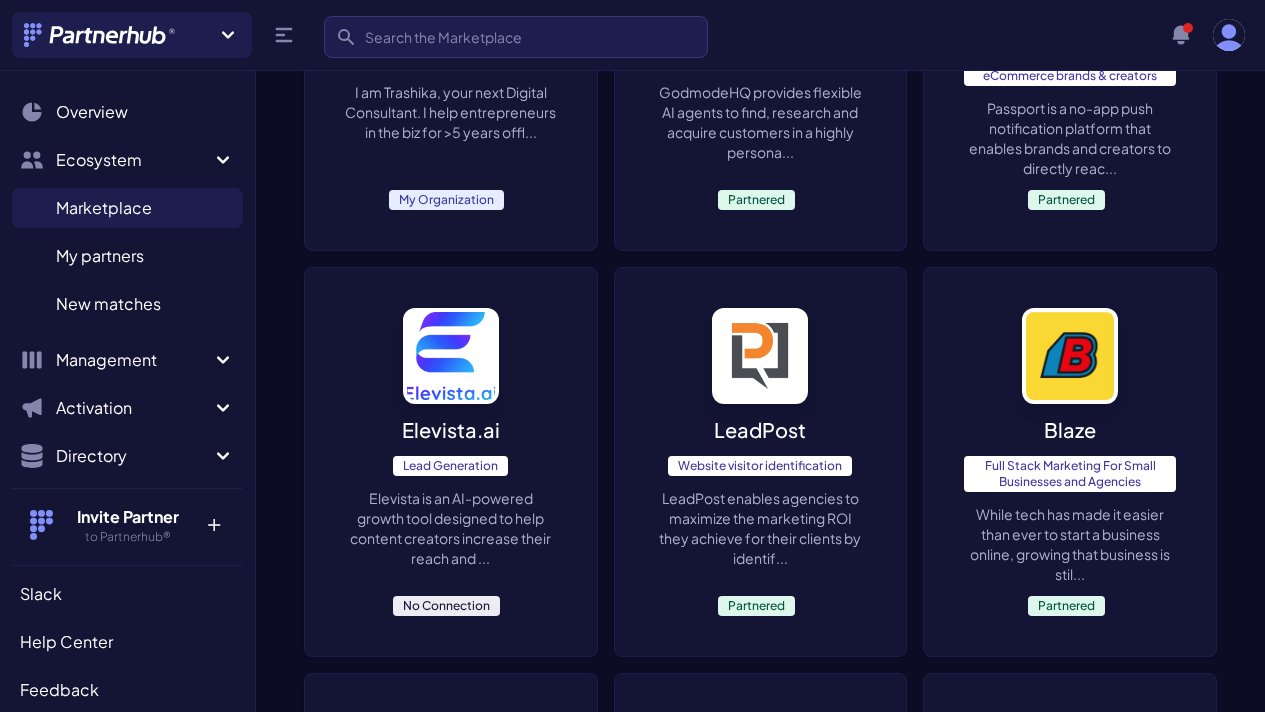 click on "Elevista.ai Lead Generation Elevista is an AI-powered growth tool designed to help content creators increase their reach and ... No Connection" at bounding box center (451, 462) 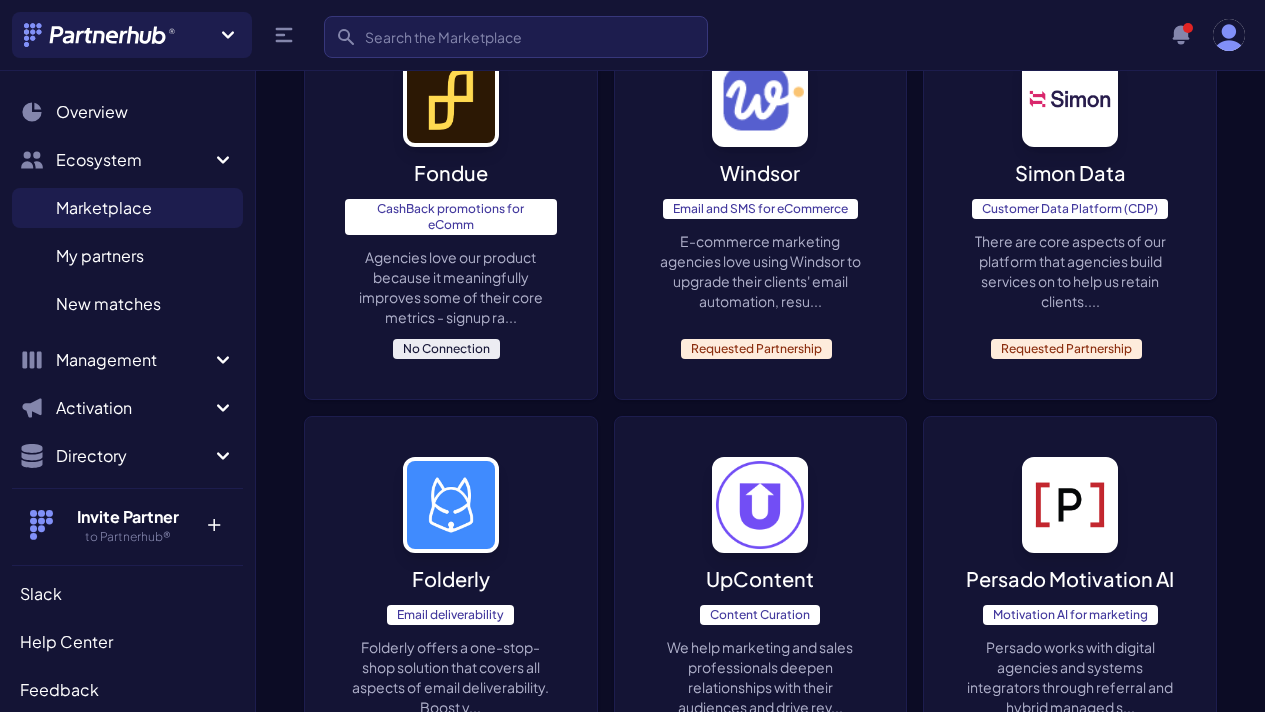 scroll, scrollTop: 2152, scrollLeft: 0, axis: vertical 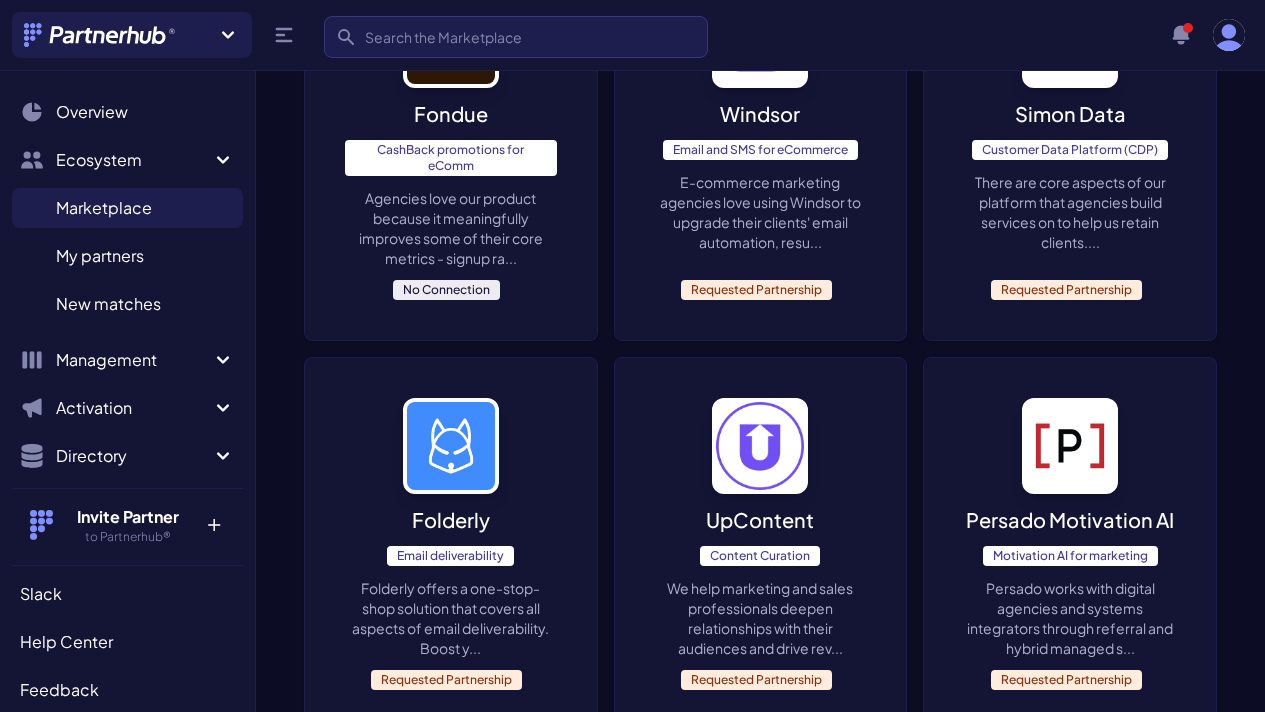 click on "Agencies love our product because it meaningfully improves some of their core metrics - signup ra..." at bounding box center (451, 228) 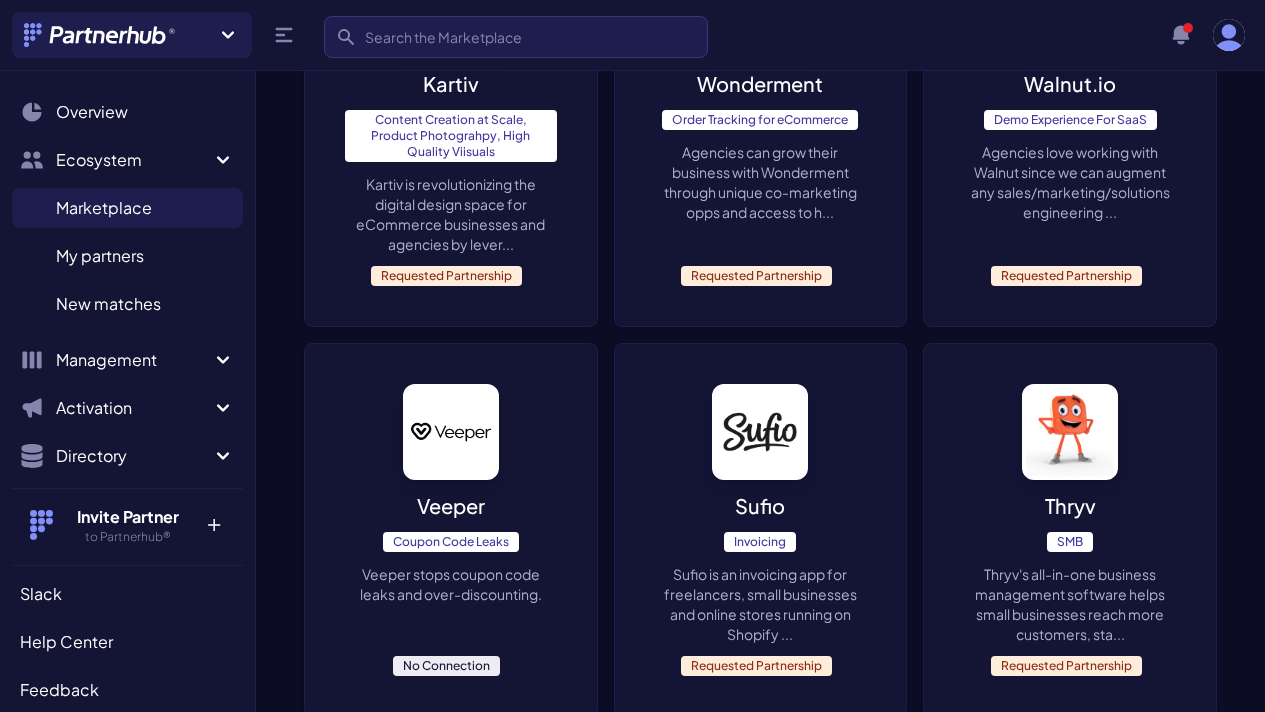 scroll, scrollTop: 2981, scrollLeft: 0, axis: vertical 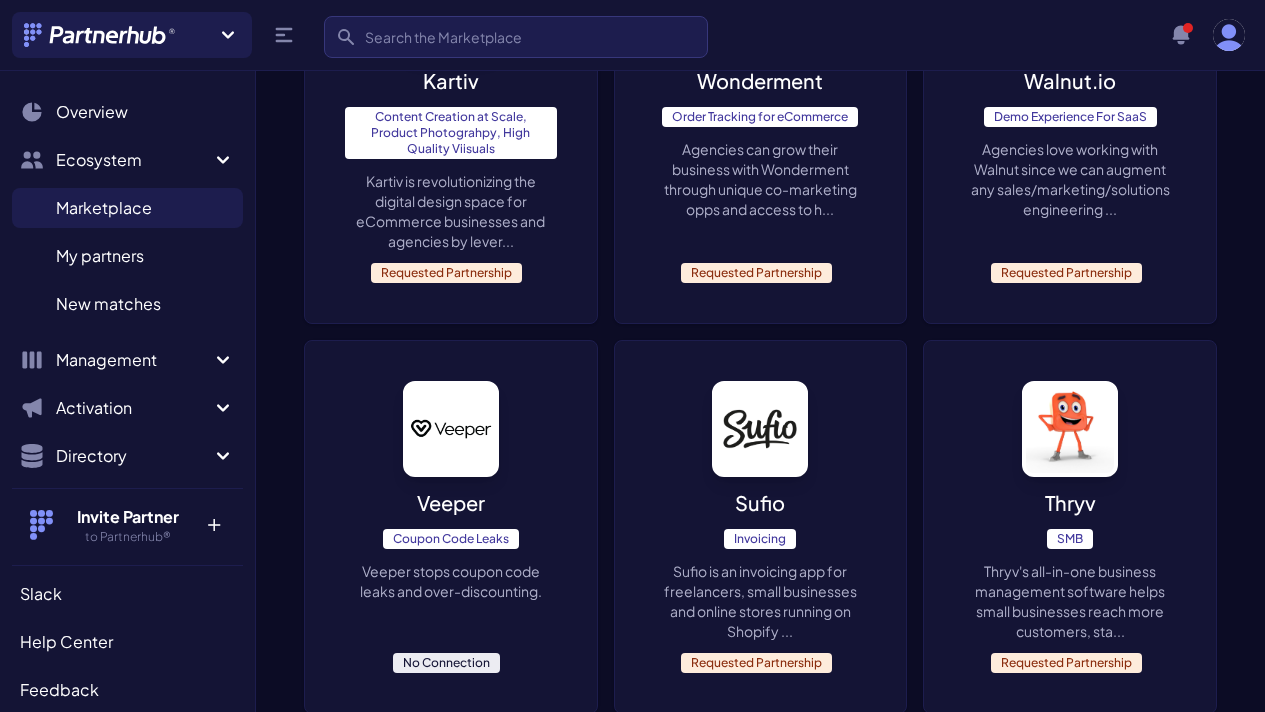 click on "Veeper Coupon Code Leaks Veeper stops coupon code leaks and over-discounting. No Connection" at bounding box center [451, 527] 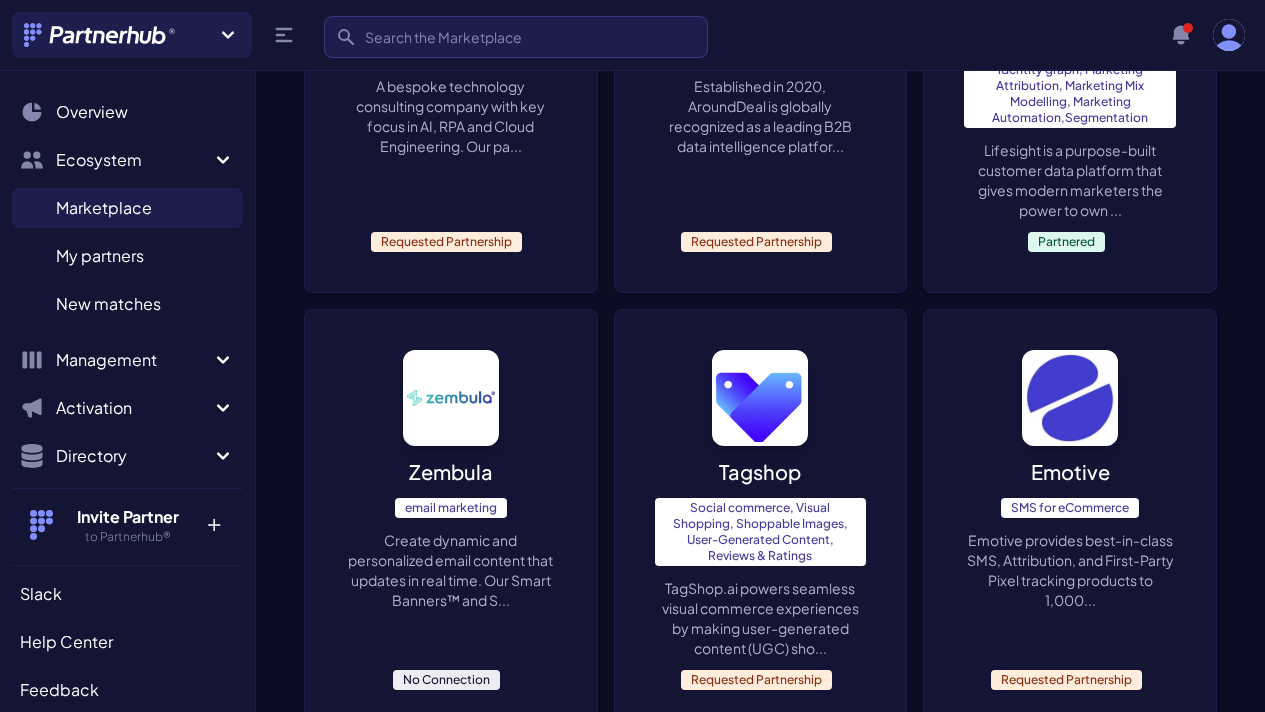 scroll, scrollTop: 4020, scrollLeft: 0, axis: vertical 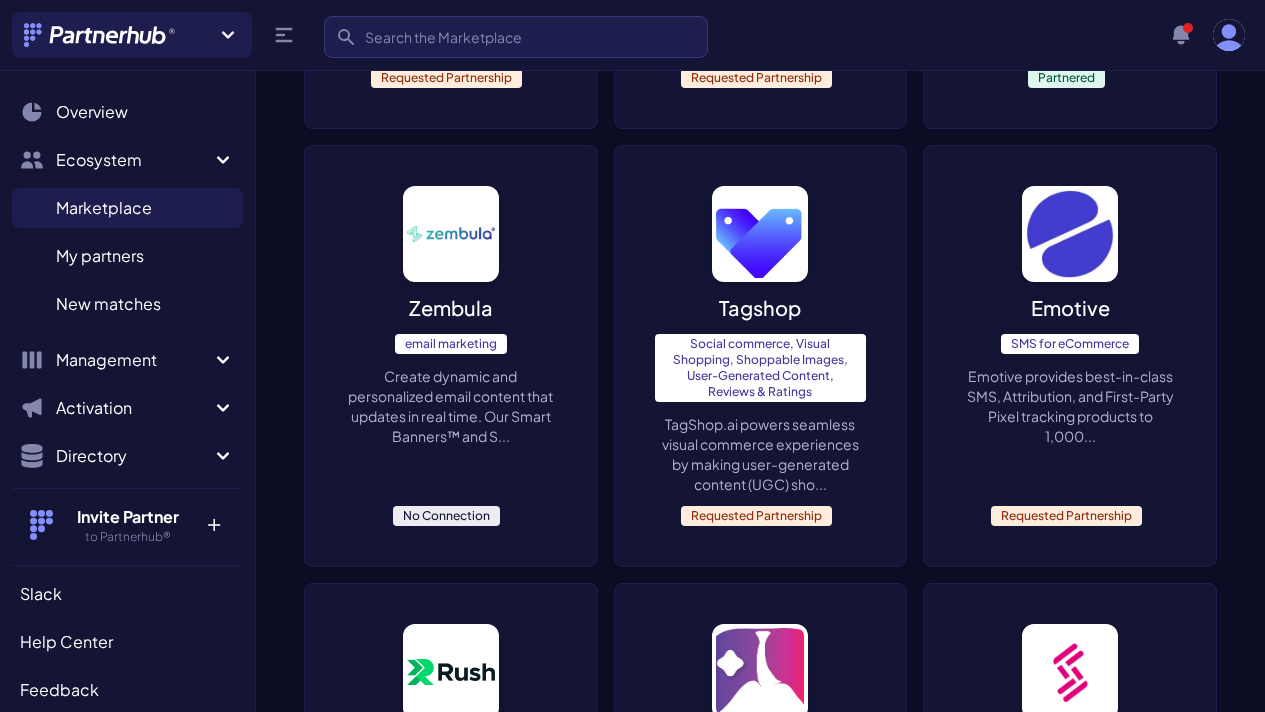 click on "Rush.app Post Purchase Solution for Shop Referrals, co-marketing, webinars, podcasts and more. No Connection" at bounding box center (451, 778) 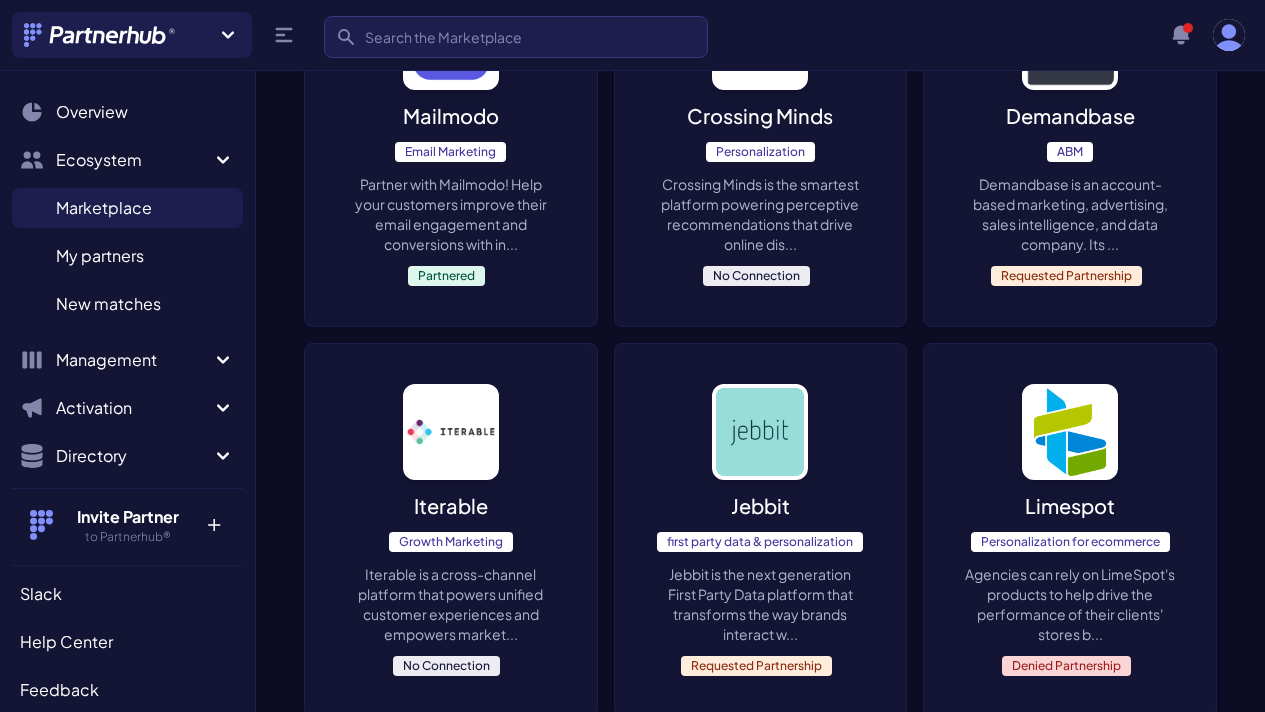 scroll, scrollTop: 5074, scrollLeft: 0, axis: vertical 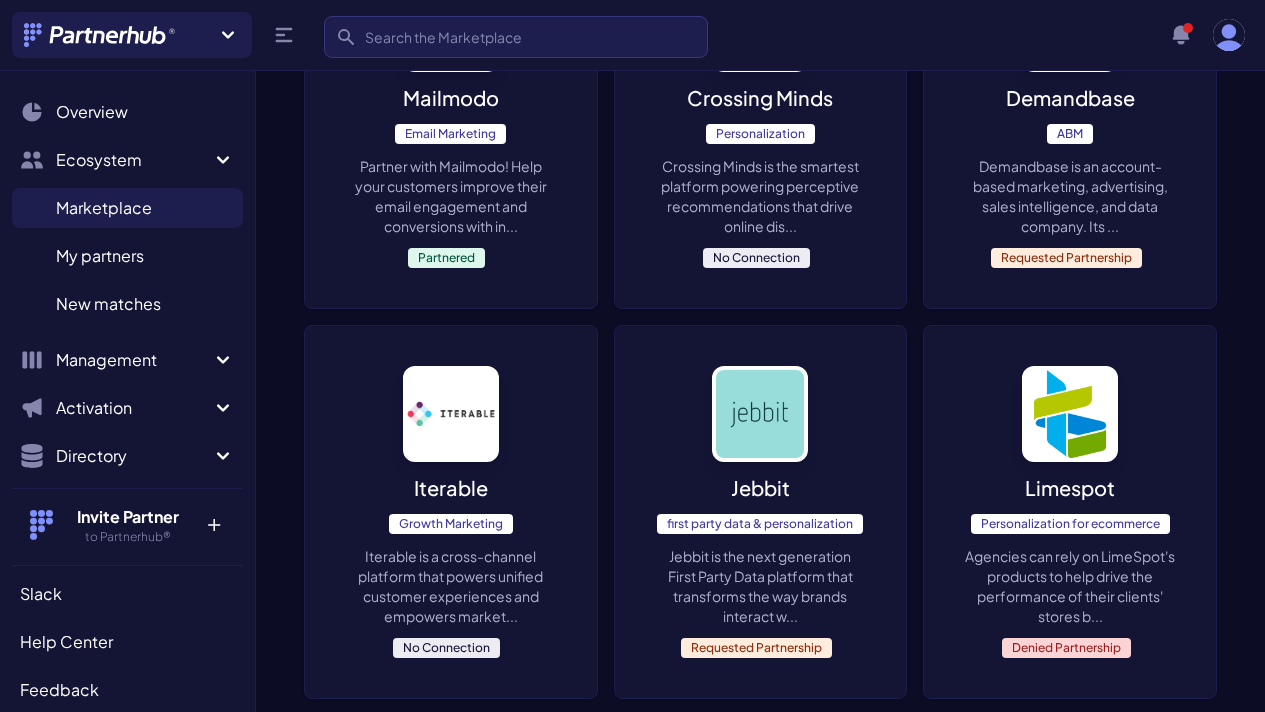 click on "Iterable Growth Marketing Iterable is a cross-channel platform that powers unified customer experiences and empowers market... No Connection" at bounding box center [451, 512] 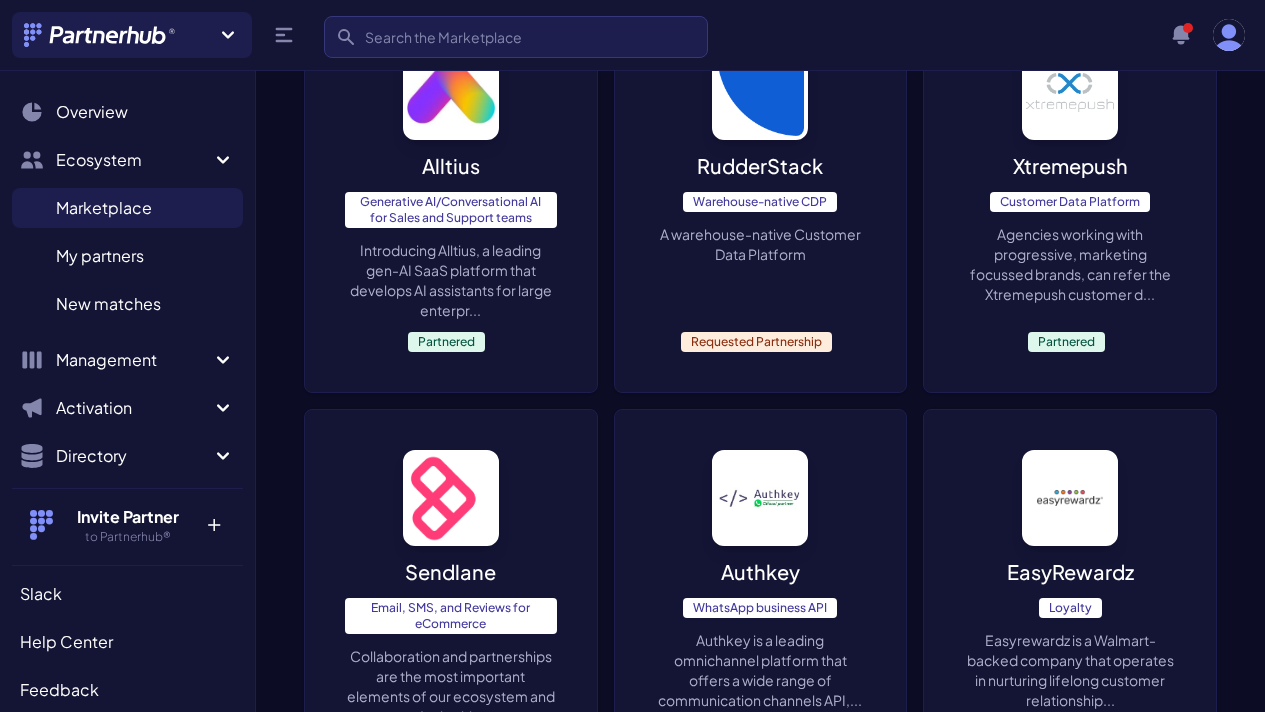 scroll, scrollTop: 5806, scrollLeft: 0, axis: vertical 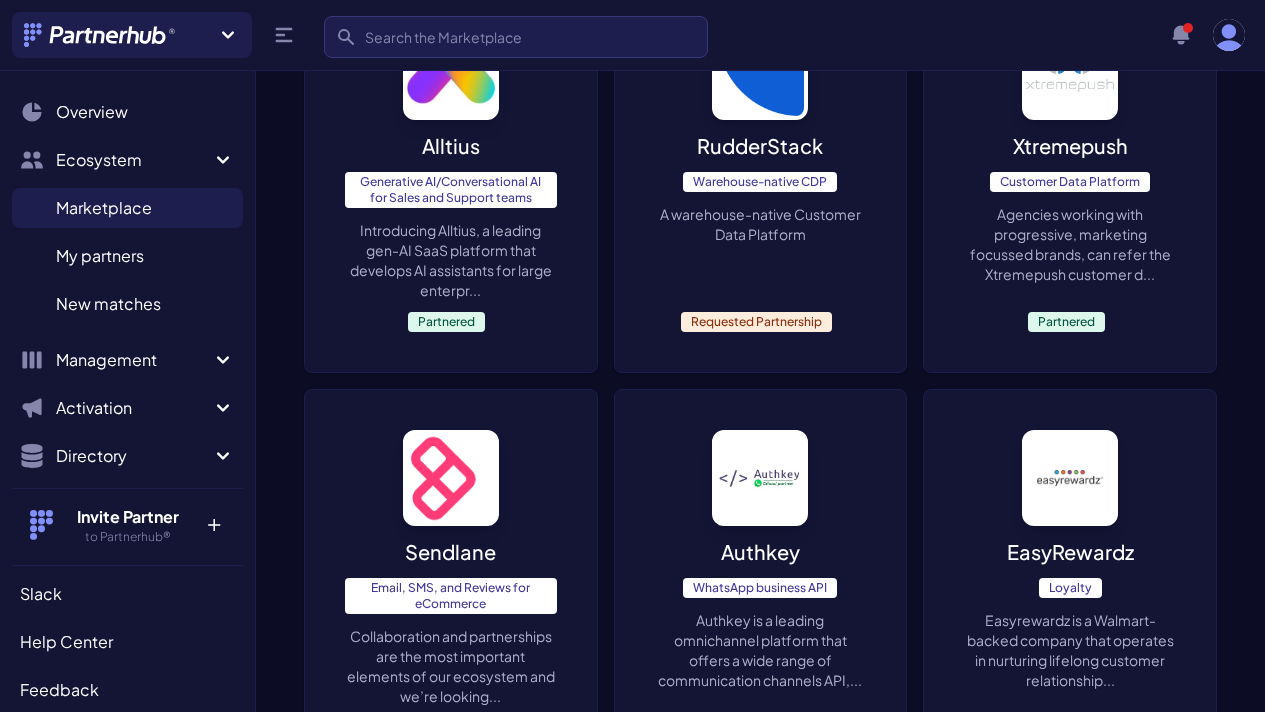 click on "Easyrewardz is a Walmart-backed company that operates in nurturing lifelong customer relationship..." at bounding box center [1070, 650] 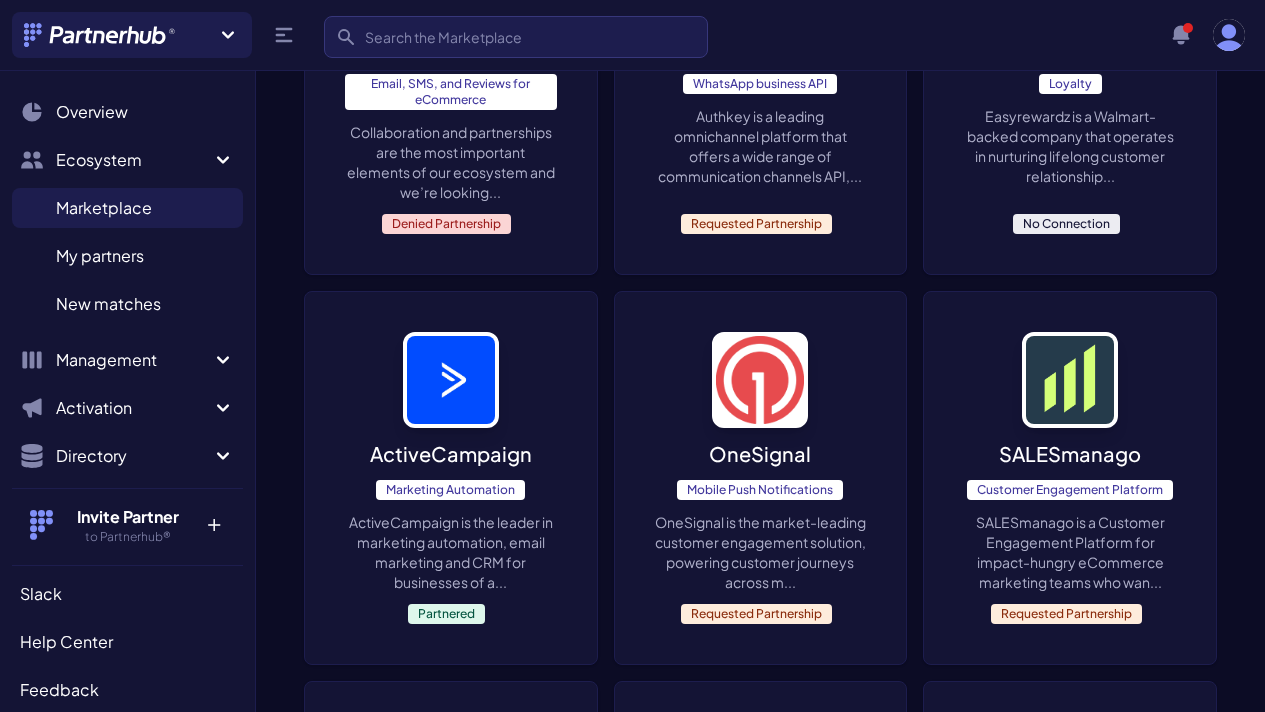 scroll, scrollTop: 6324, scrollLeft: 0, axis: vertical 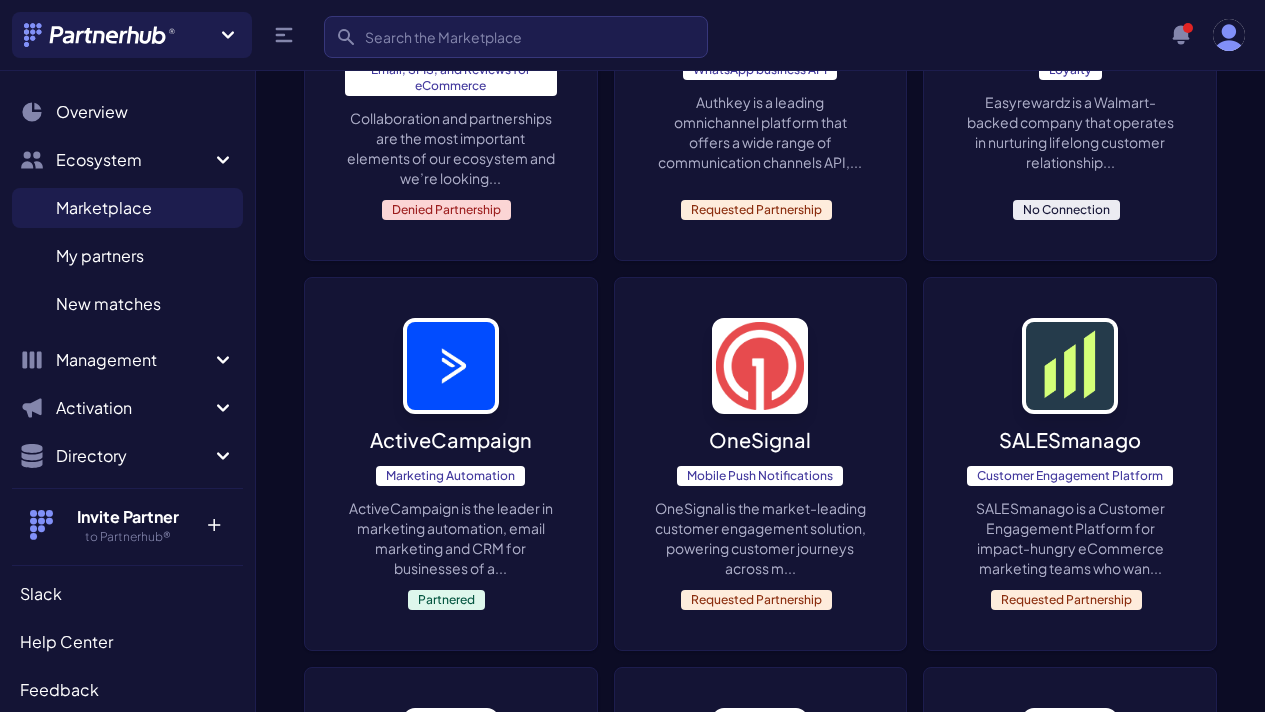 click on "AI Personalization Powerhouse" at bounding box center (451, 866) 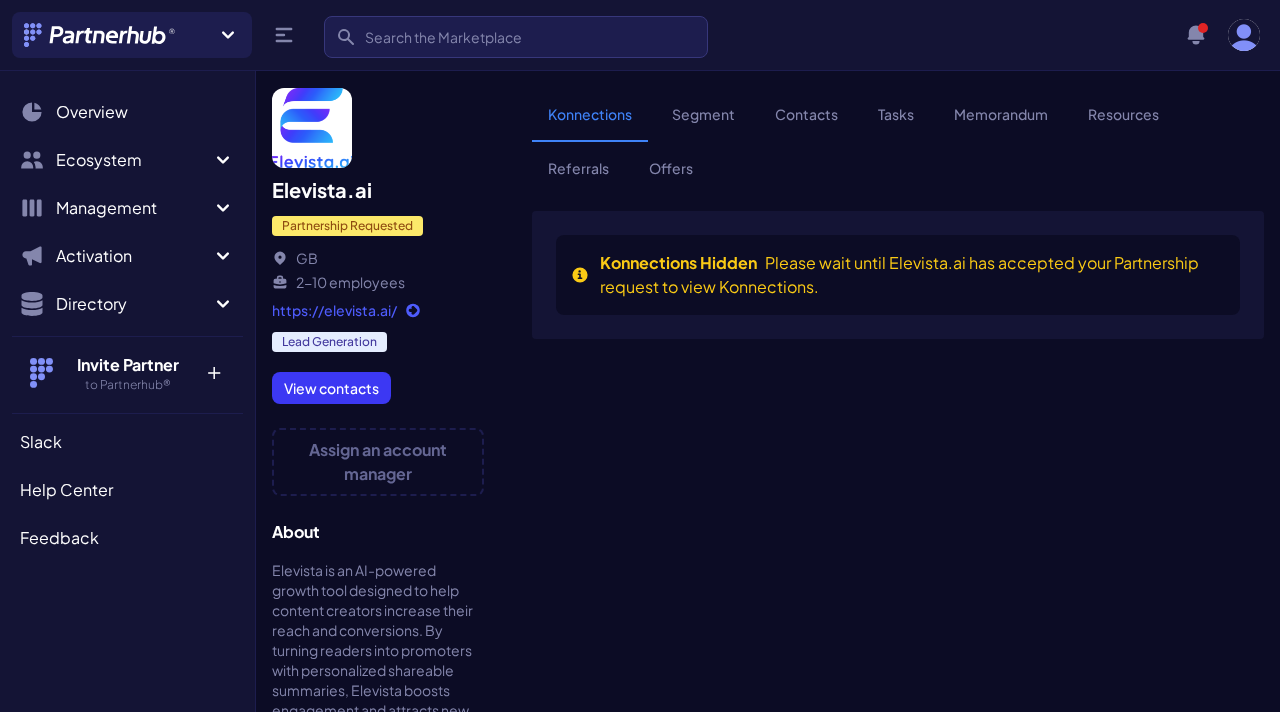 scroll, scrollTop: 0, scrollLeft: 0, axis: both 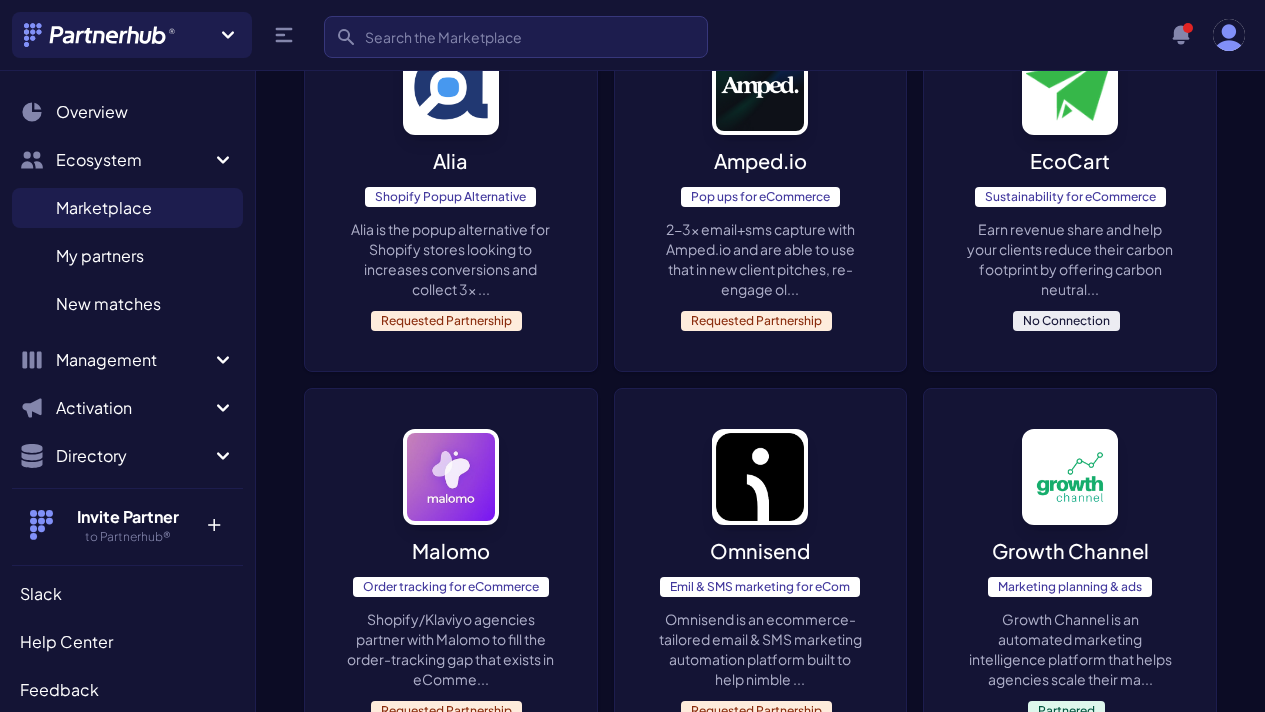 click on "EcoCart Sustainability for eCommerce Earn revenue share and help your clients reduce their carbon footprint by offering carbon neutral... No Connection" at bounding box center [1070, 185] 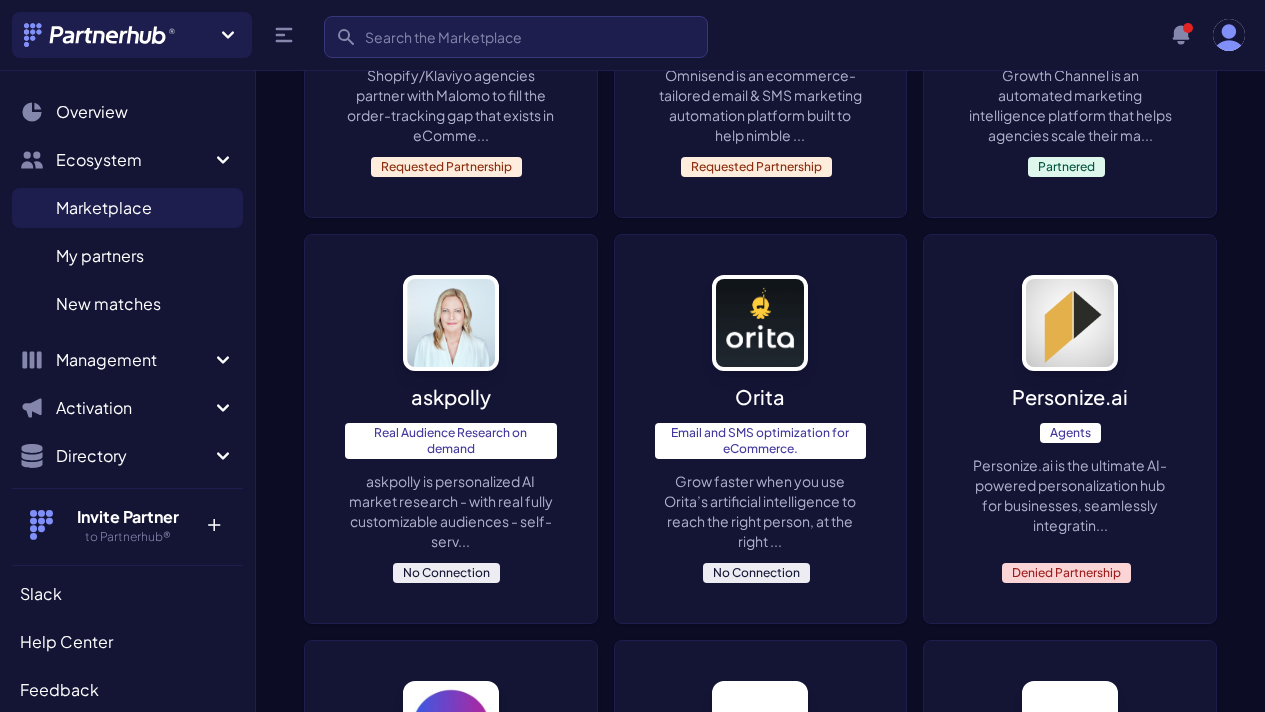 scroll, scrollTop: 1026, scrollLeft: 0, axis: vertical 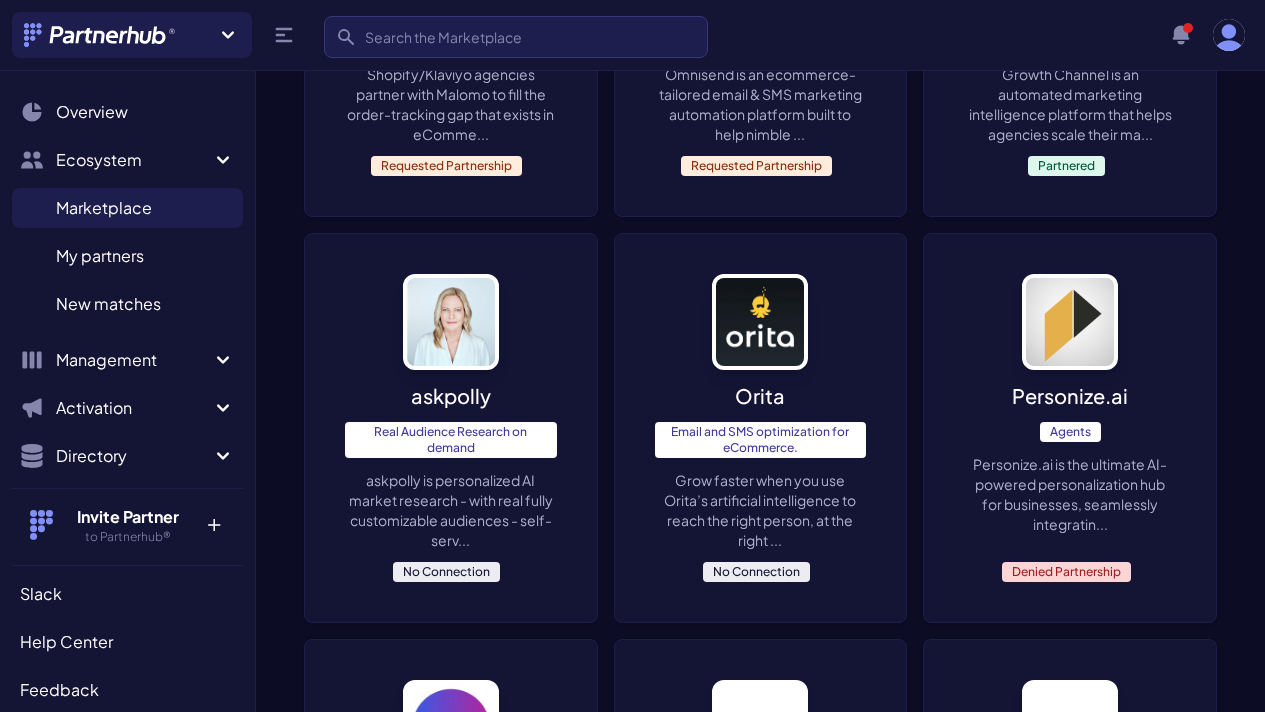 click on "askpolly Real Audience Research on demand askpolly is personalized AI market research - with  real fully customizable audiences - self-serv... No Connection" at bounding box center (451, 428) 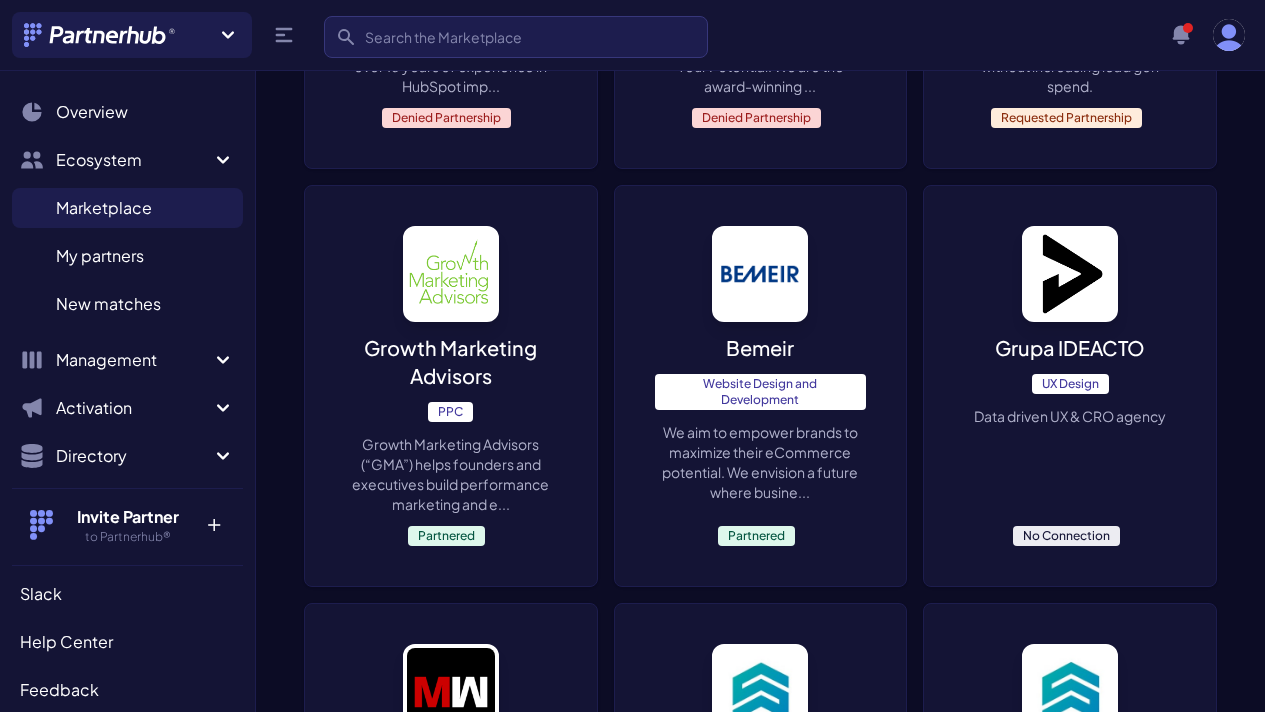 scroll, scrollTop: 2295, scrollLeft: 0, axis: vertical 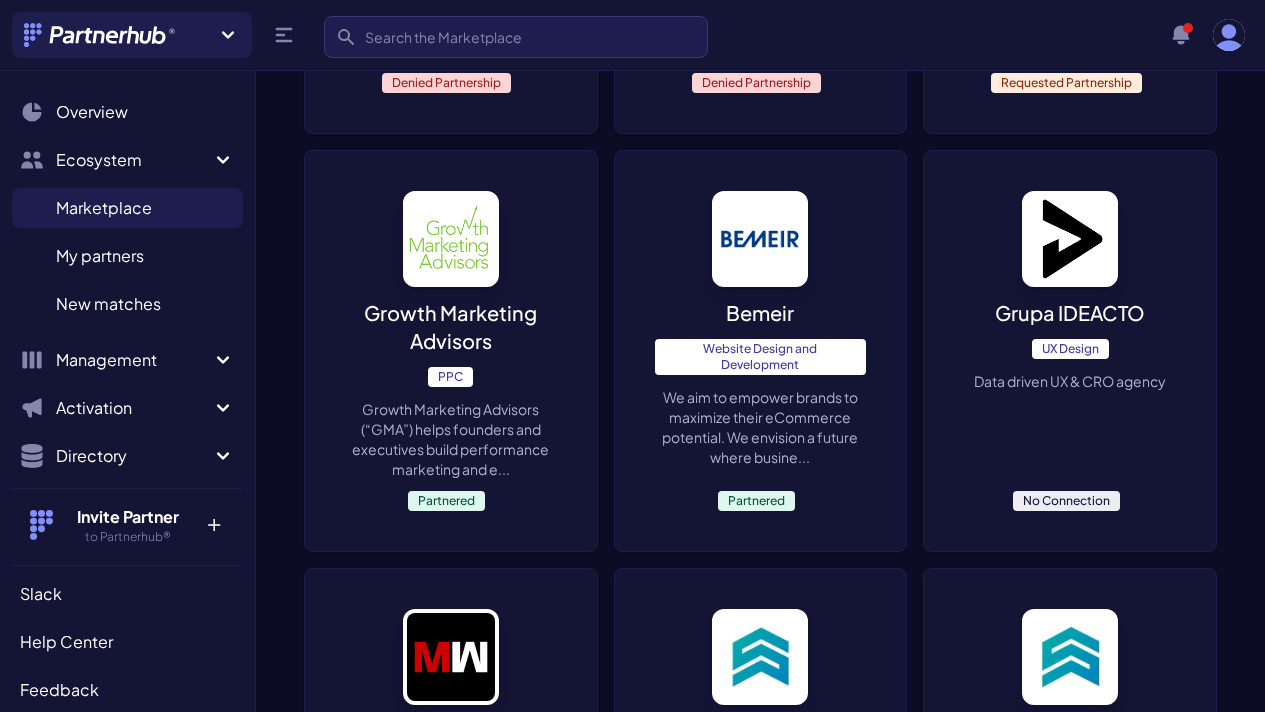 click on "Grupa IDEACTO" at bounding box center [1070, 313] 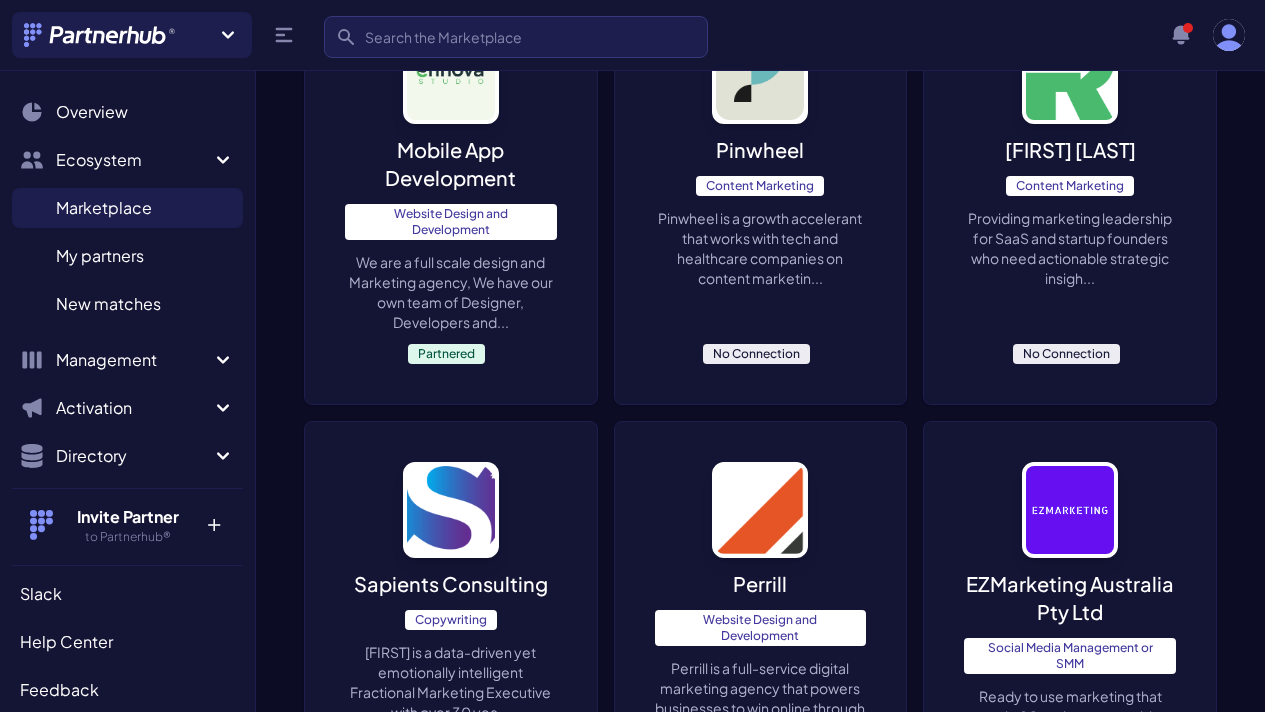 scroll, scrollTop: 4131, scrollLeft: 0, axis: vertical 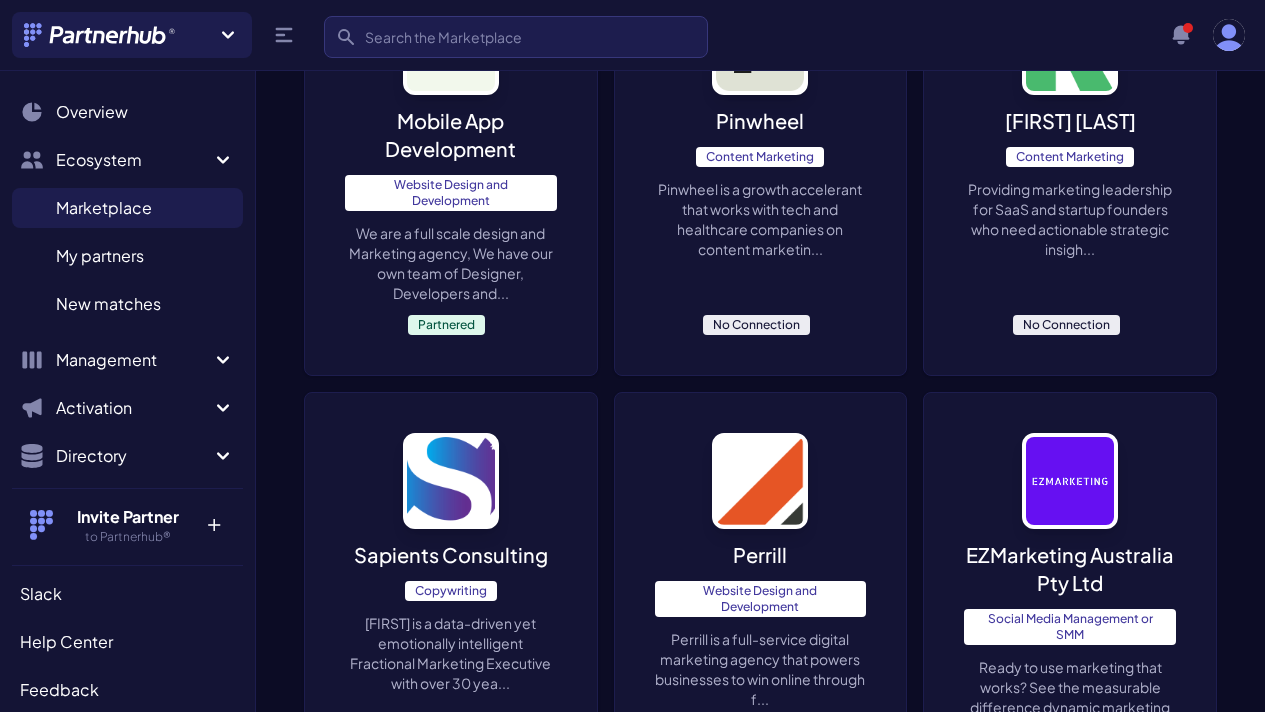 click on "Roy Harmon Content Marketing Providing marketing leadership for SaaS and startup founders who need actionable strategic insigh... No Connection" at bounding box center [1070, 167] 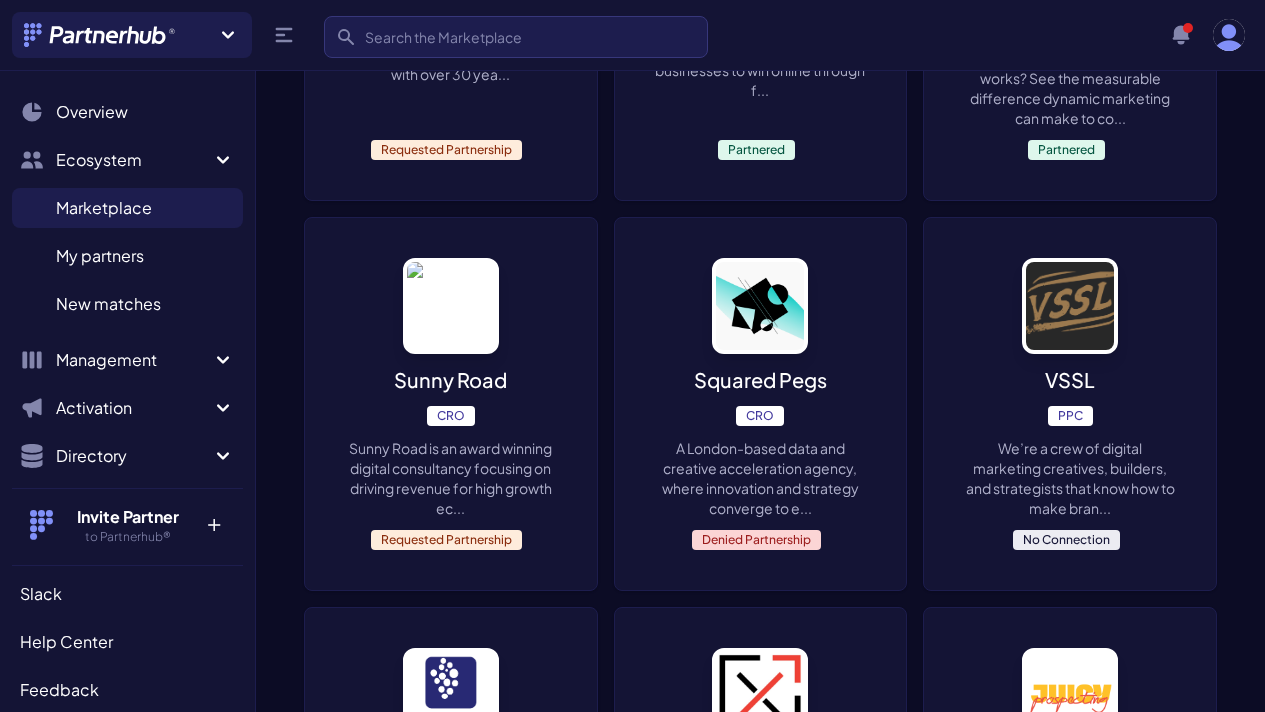 scroll, scrollTop: 4746, scrollLeft: 0, axis: vertical 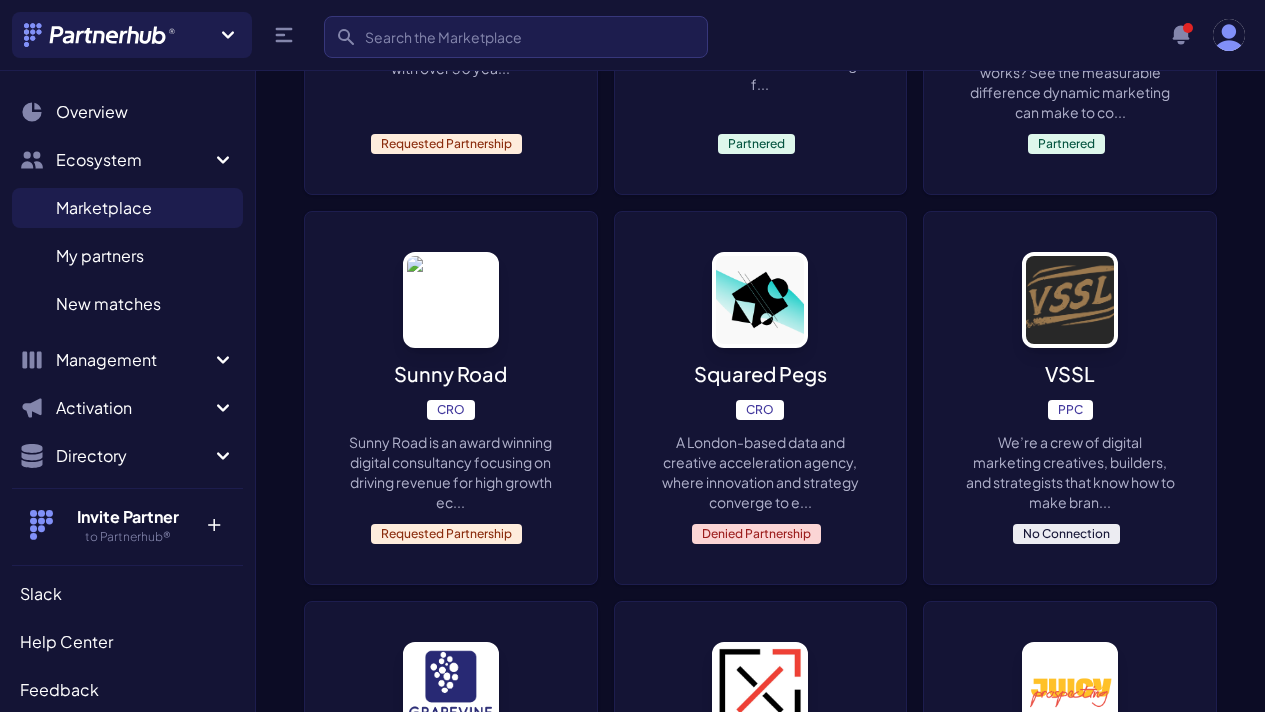 click on "No Connection" at bounding box center [1066, 534] 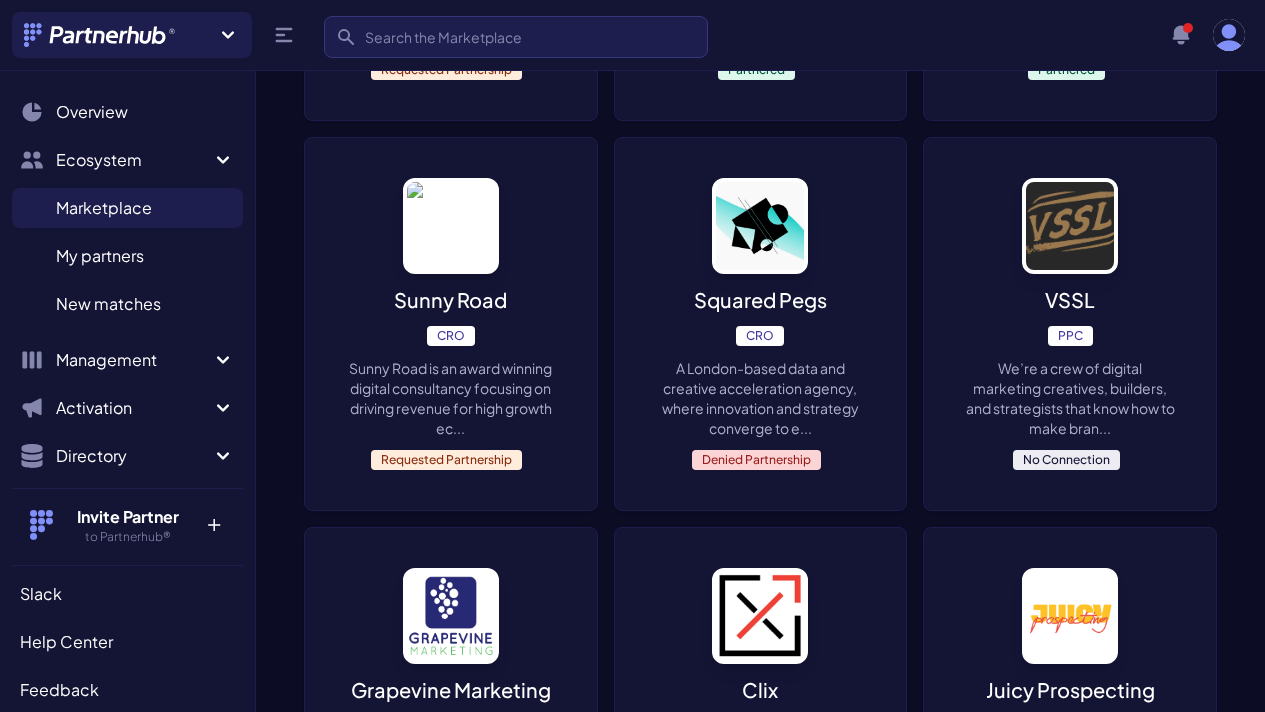 scroll, scrollTop: 4879, scrollLeft: 0, axis: vertical 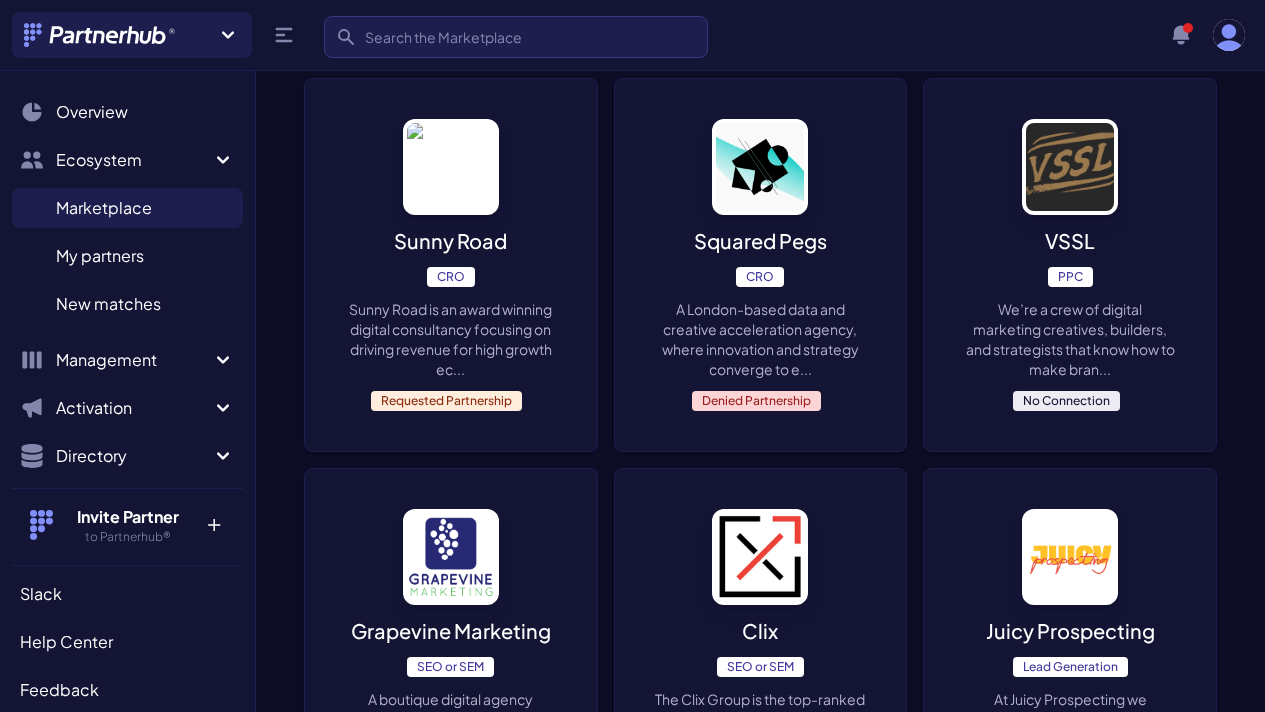 click on "Clix SEO or SEM The Clix Group is the top-ranked Digital Marketing Agency based in St. Louis. We’ve been providin... No Connection" at bounding box center (761, 655) 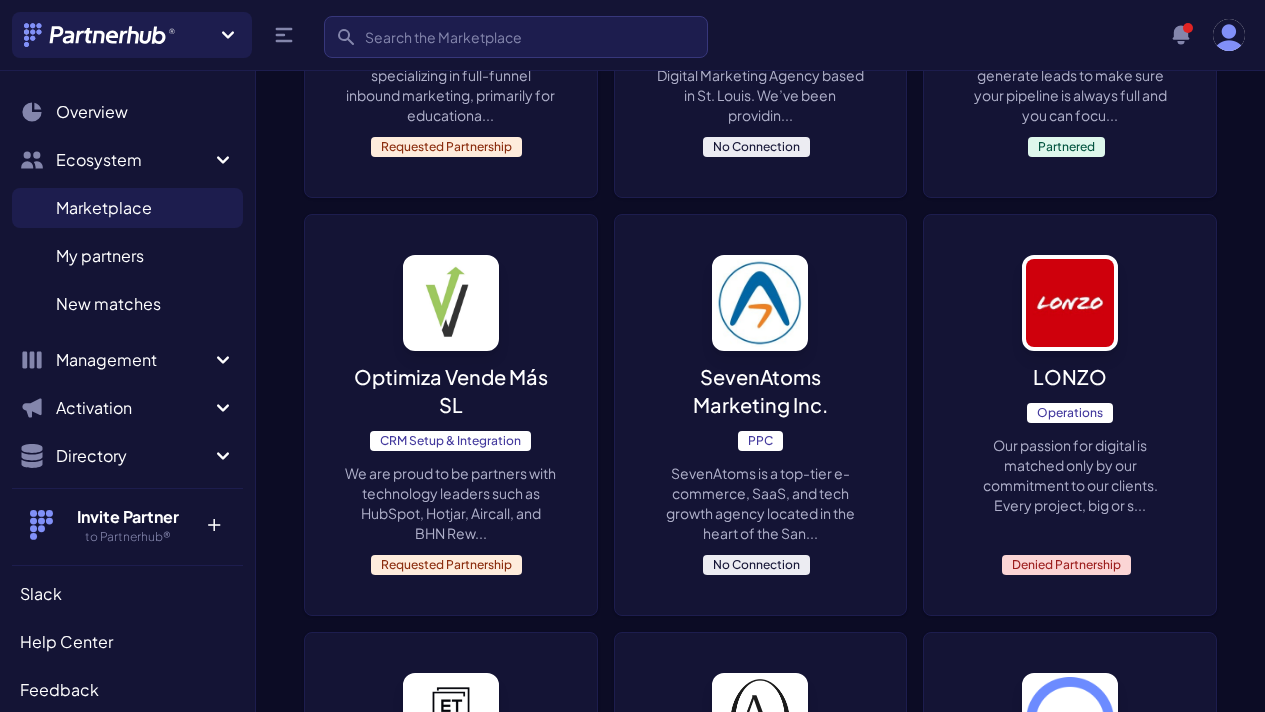 scroll, scrollTop: 5562, scrollLeft: 0, axis: vertical 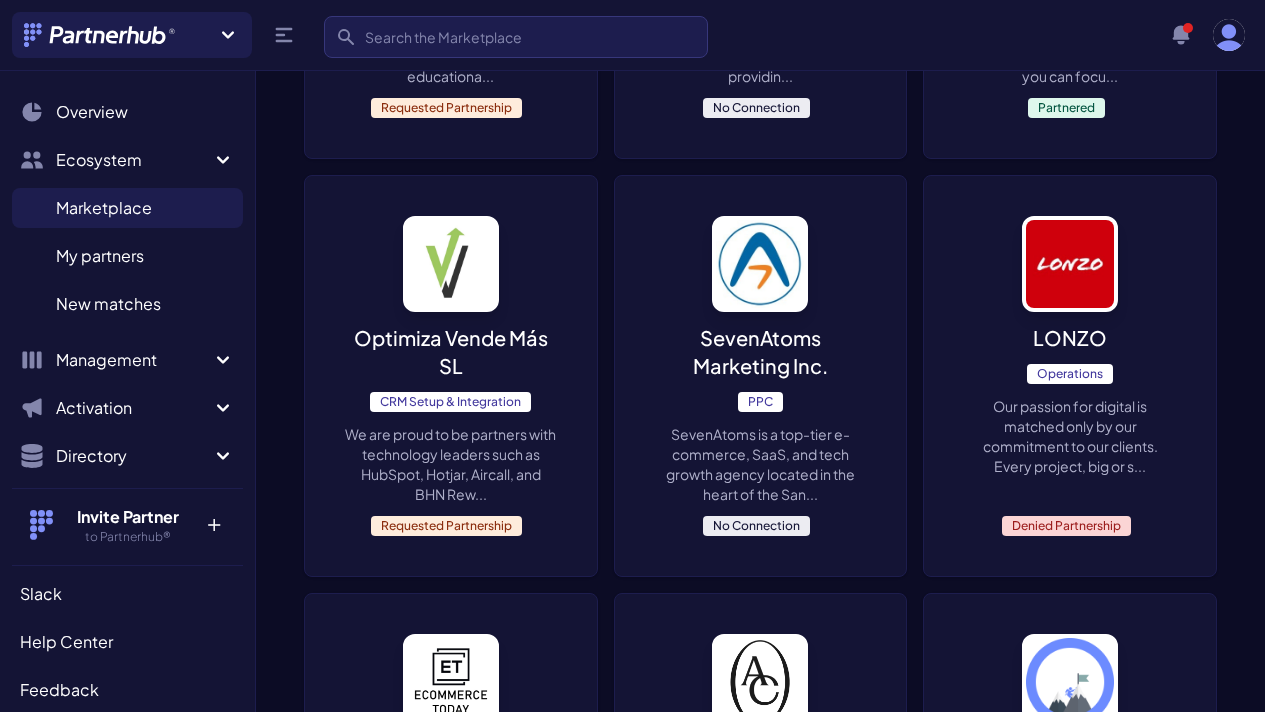 click on "SevenAtoms is a top-tier e-commerce, SaaS, and tech growth agency located in the heart of the San..." at bounding box center [761, 464] 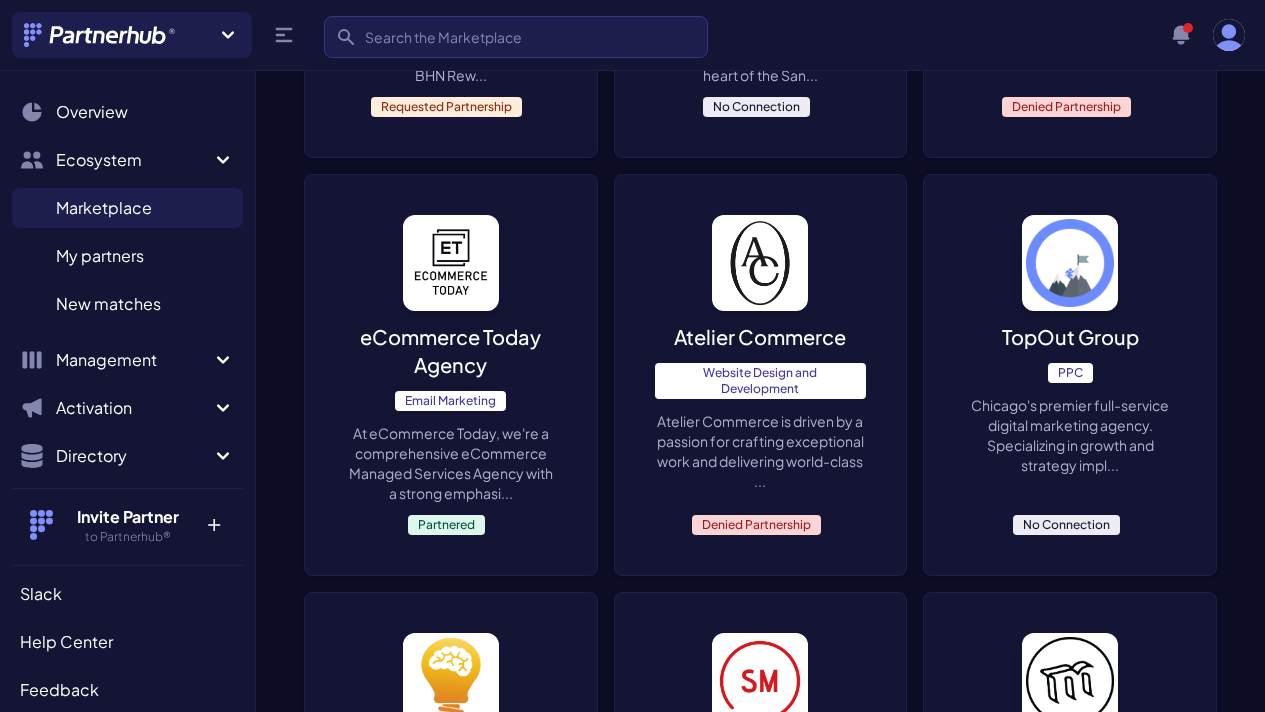 scroll, scrollTop: 6040, scrollLeft: 0, axis: vertical 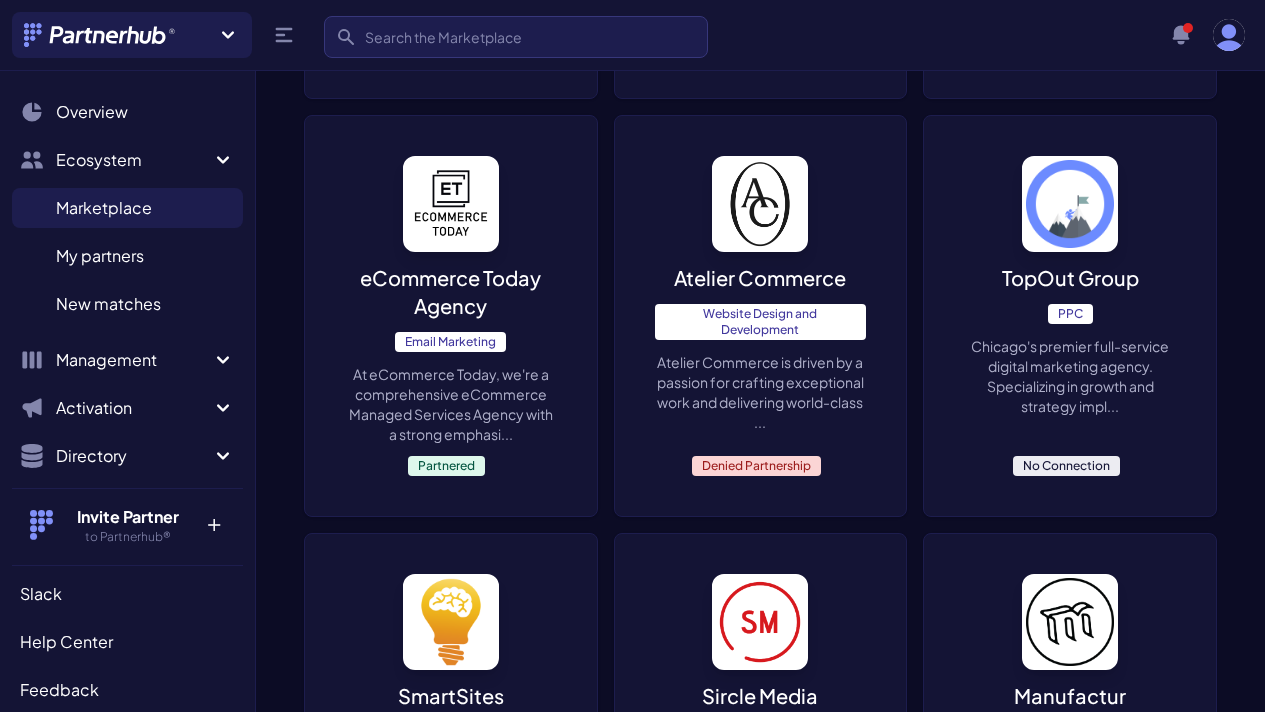 click on "Chicago's premier full-service digital marketing agency. Specializing in growth and strategy impl..." at bounding box center (1070, 376) 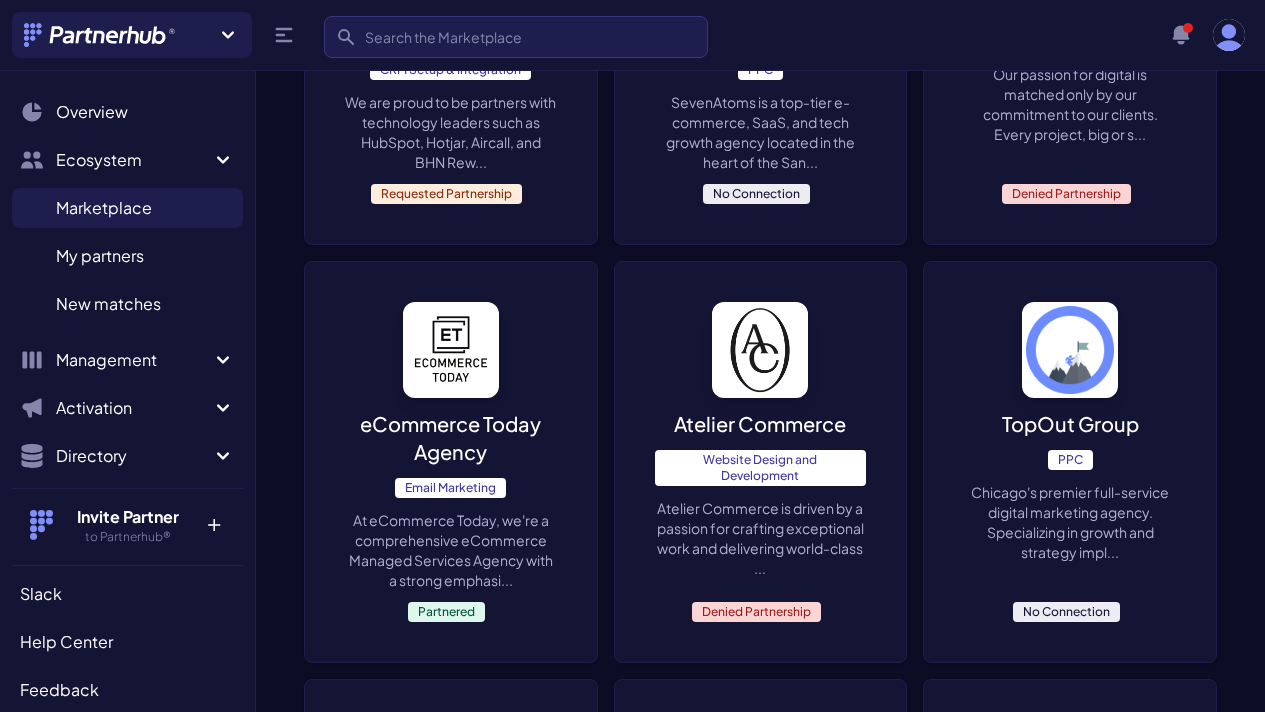scroll, scrollTop: 6364, scrollLeft: 0, axis: vertical 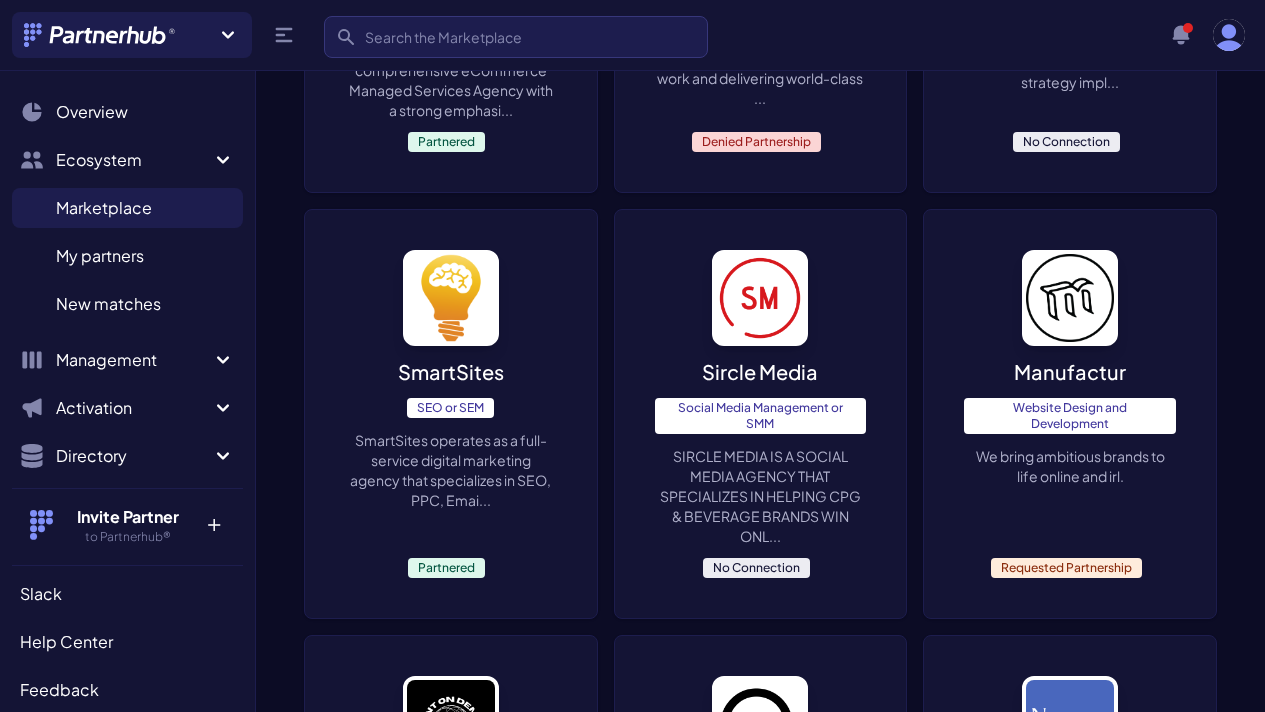 click on "Companies choose us to adopt AI safely and securely." at bounding box center (1070, 876) 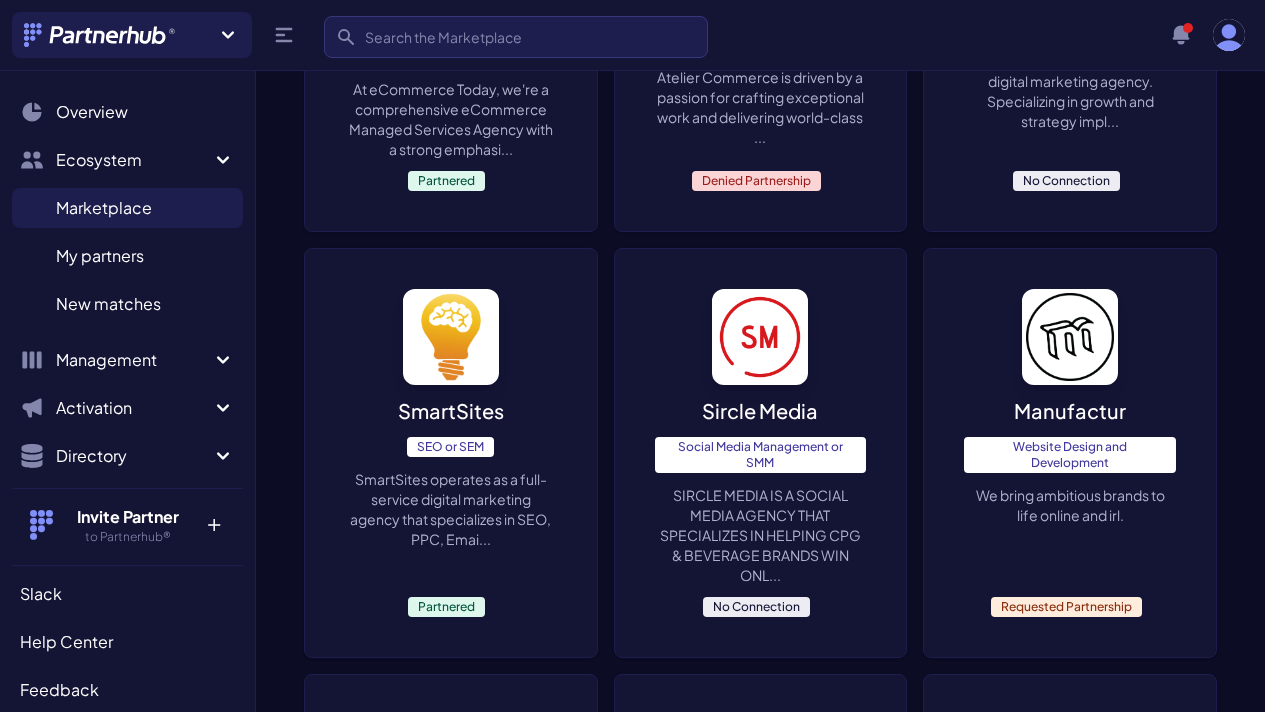 scroll, scrollTop: 6364, scrollLeft: 0, axis: vertical 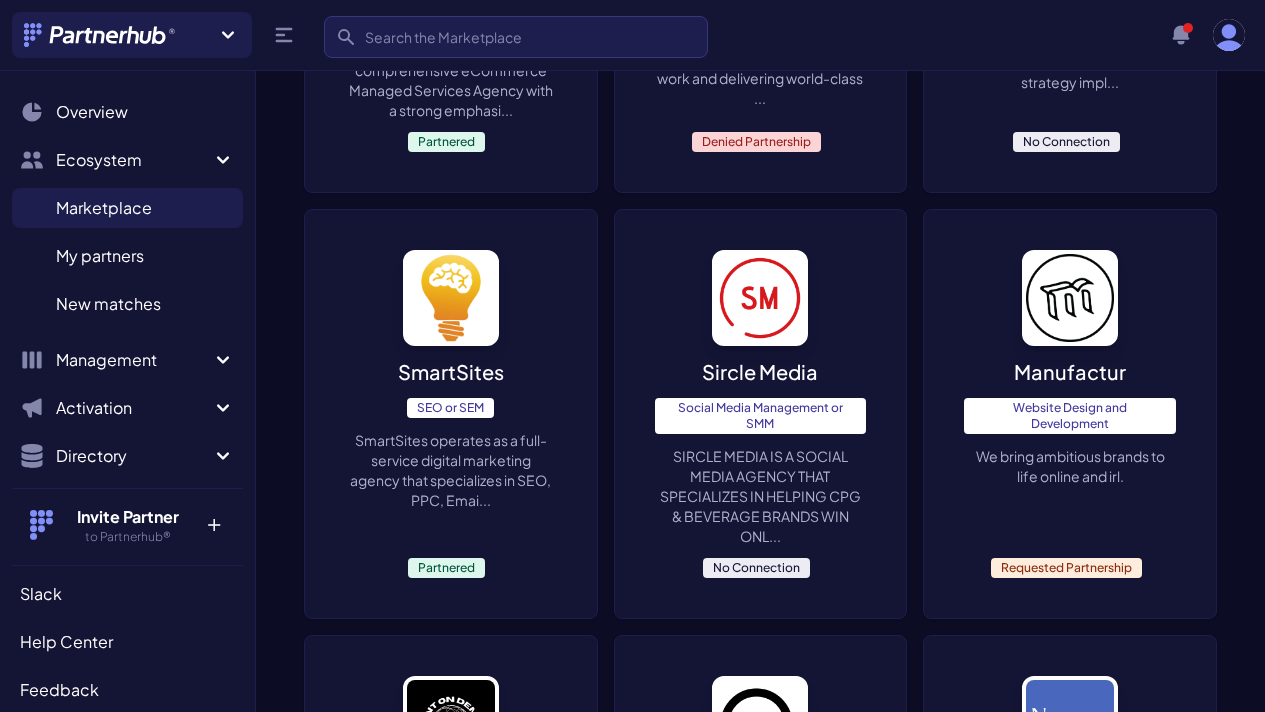 click on "3" at bounding box center (1104, 1461) 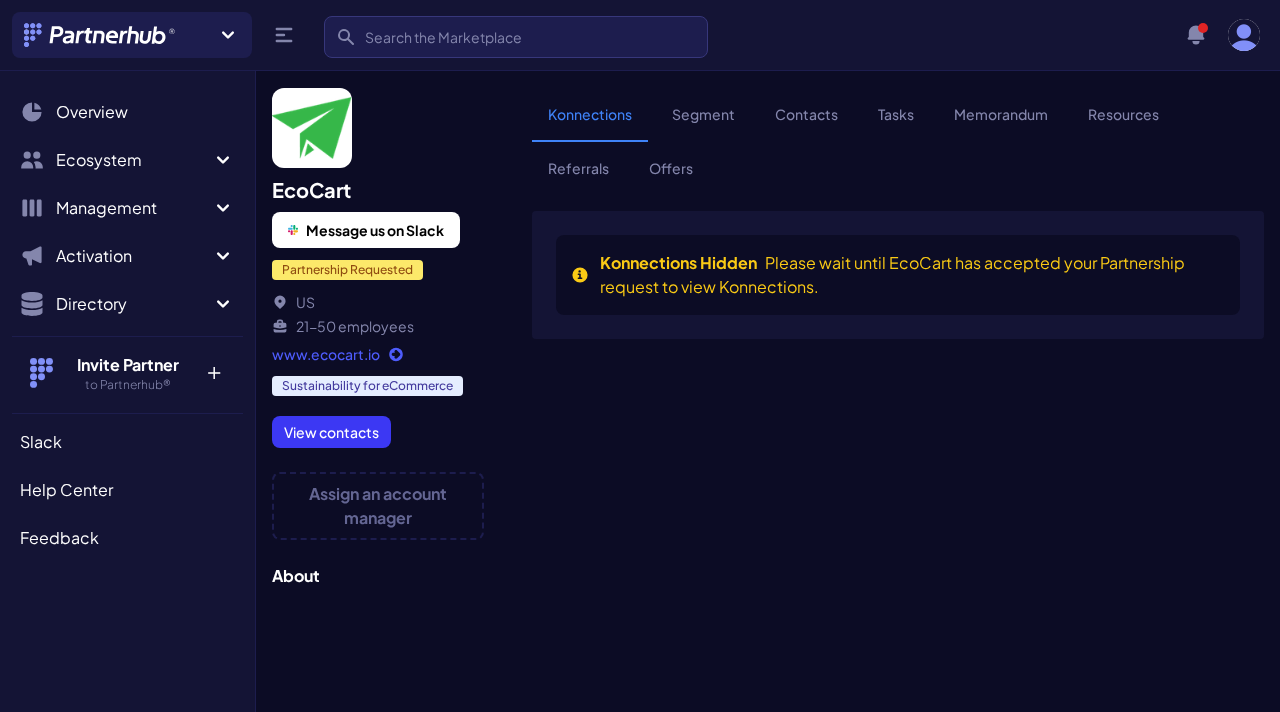 scroll, scrollTop: 0, scrollLeft: 0, axis: both 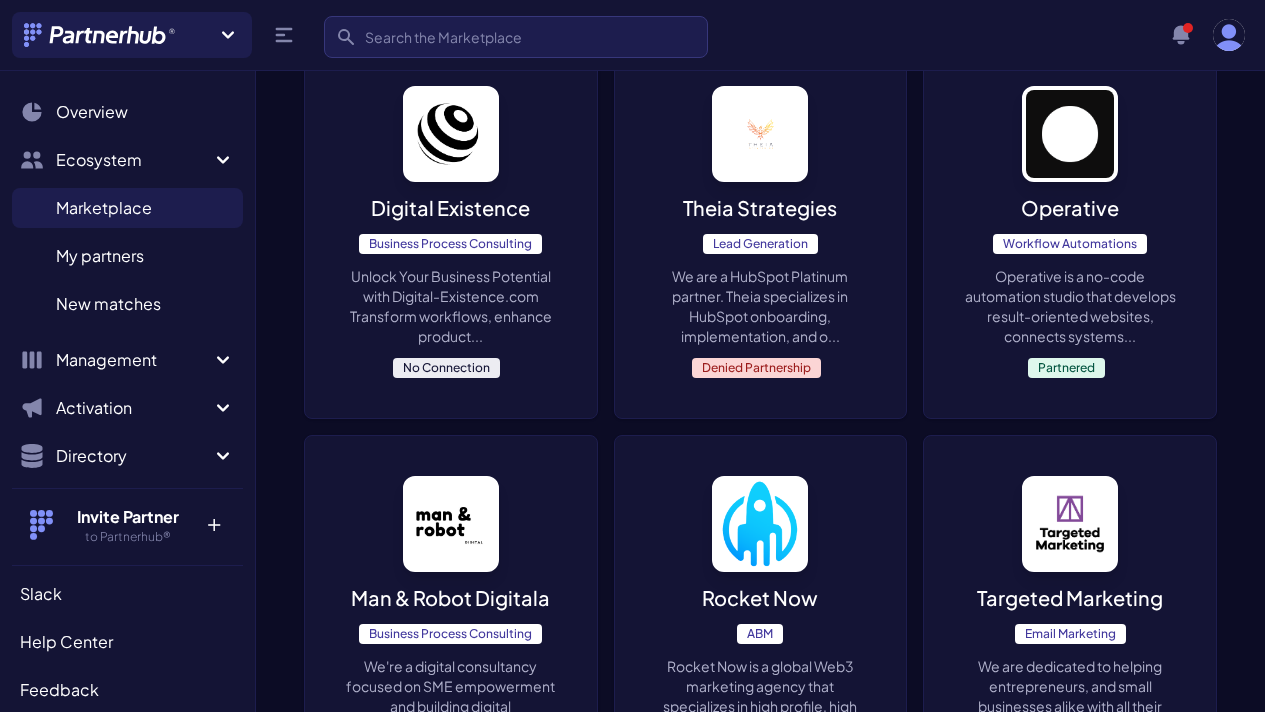 click on "Digital  Existence Business Process Consulting Unlock Your Business Potential with Digital-Existence.com
Transform workflows, enhance product... No Connection" at bounding box center [451, 232] 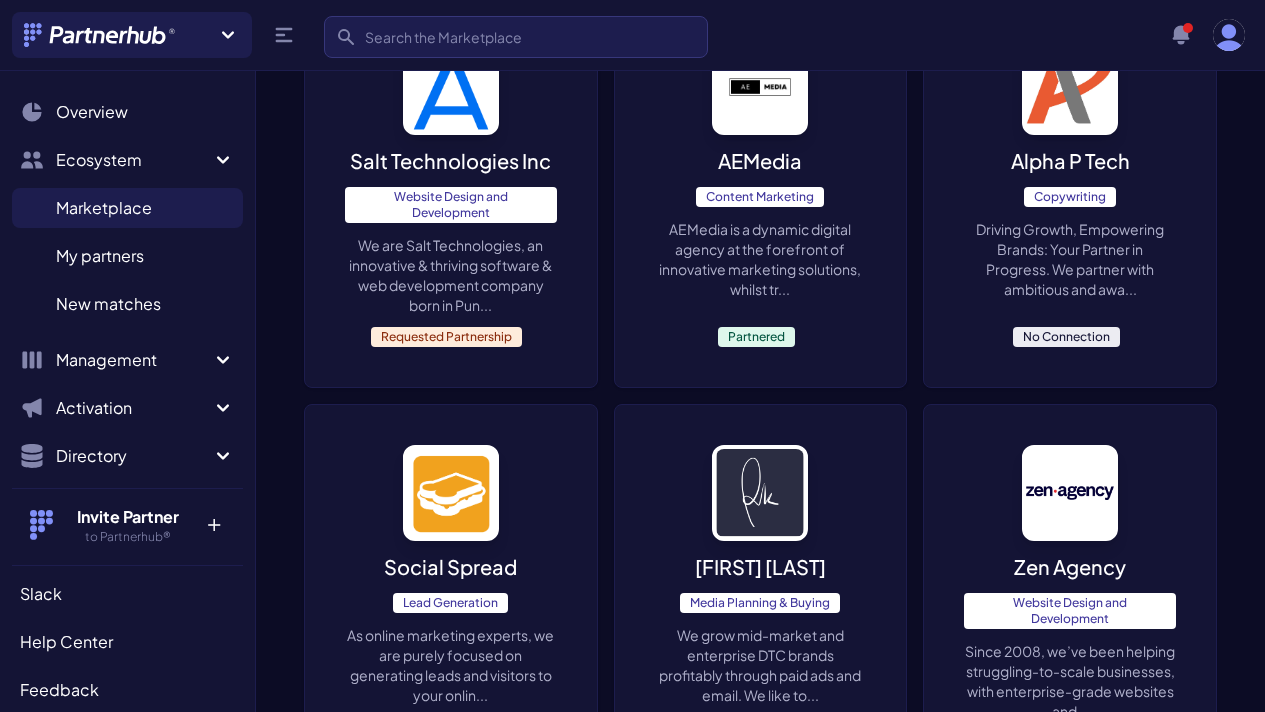 scroll, scrollTop: 2116, scrollLeft: 0, axis: vertical 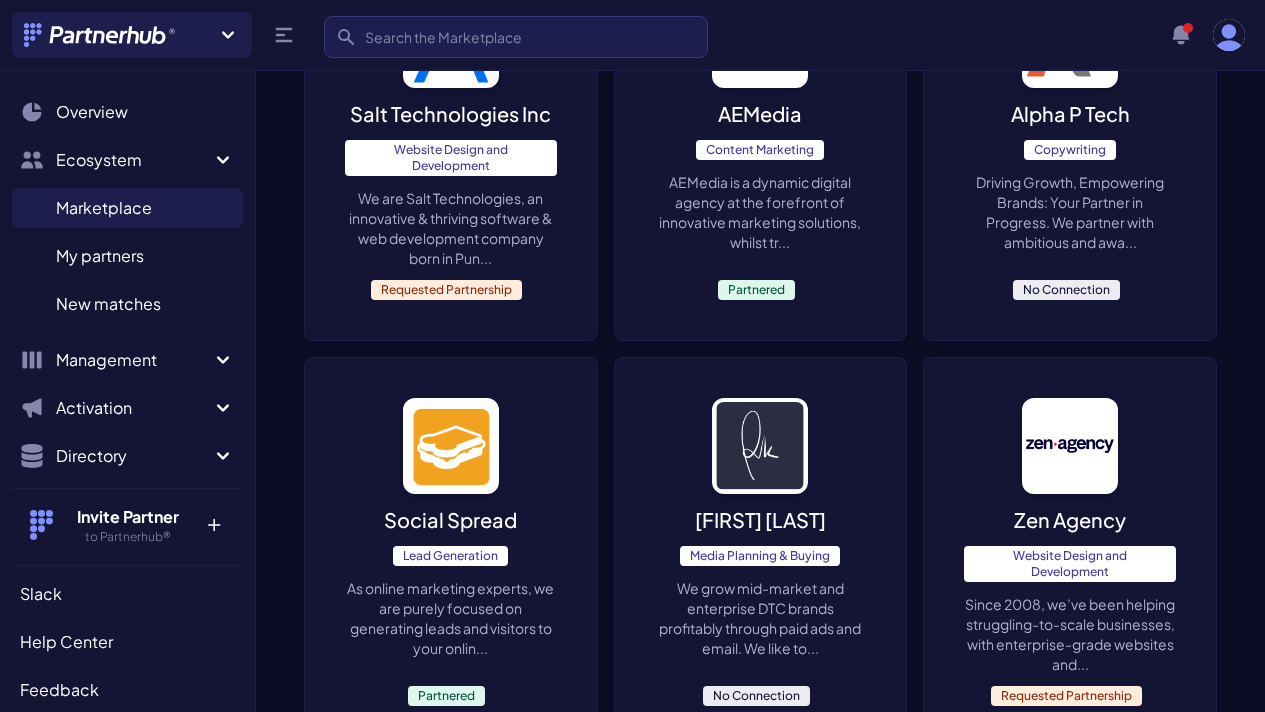 click on "Alpha P Tech Copywriting Driving Growth, Empowering Brands: Your Partner in Progress.
We partner with ambitious and awa... No Connection" at bounding box center [1070, 146] 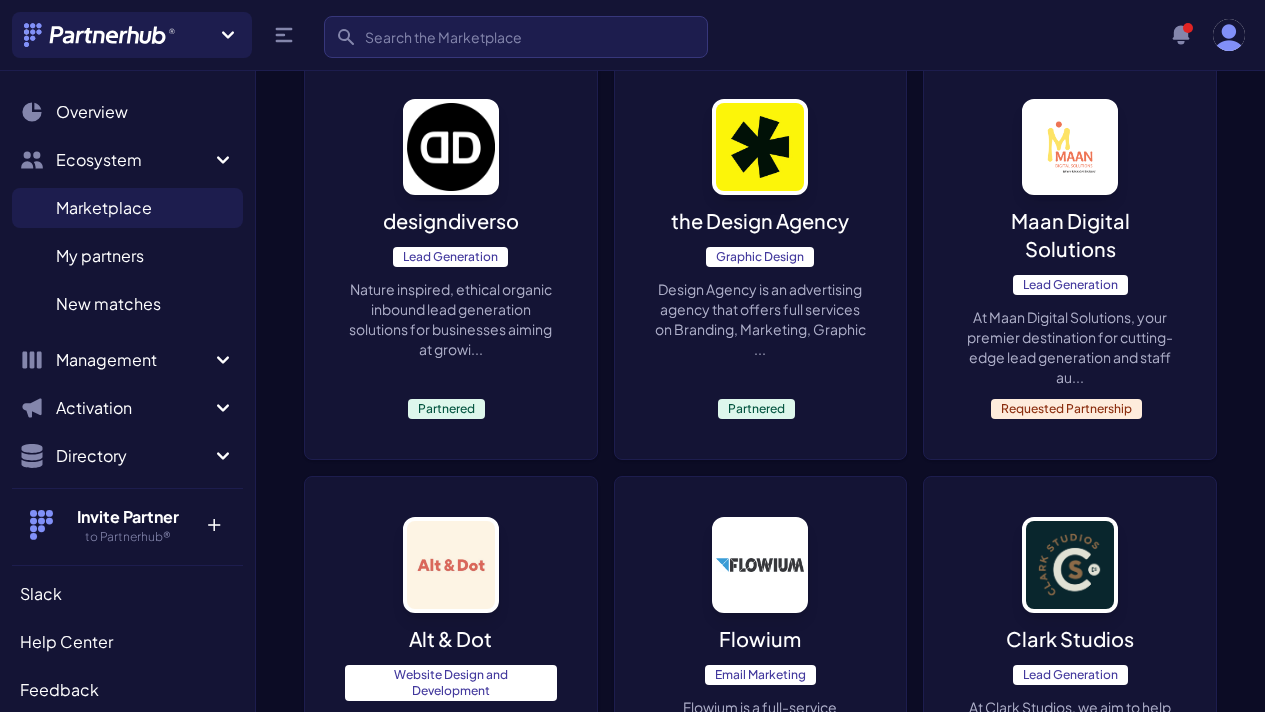 scroll, scrollTop: 2855, scrollLeft: 0, axis: vertical 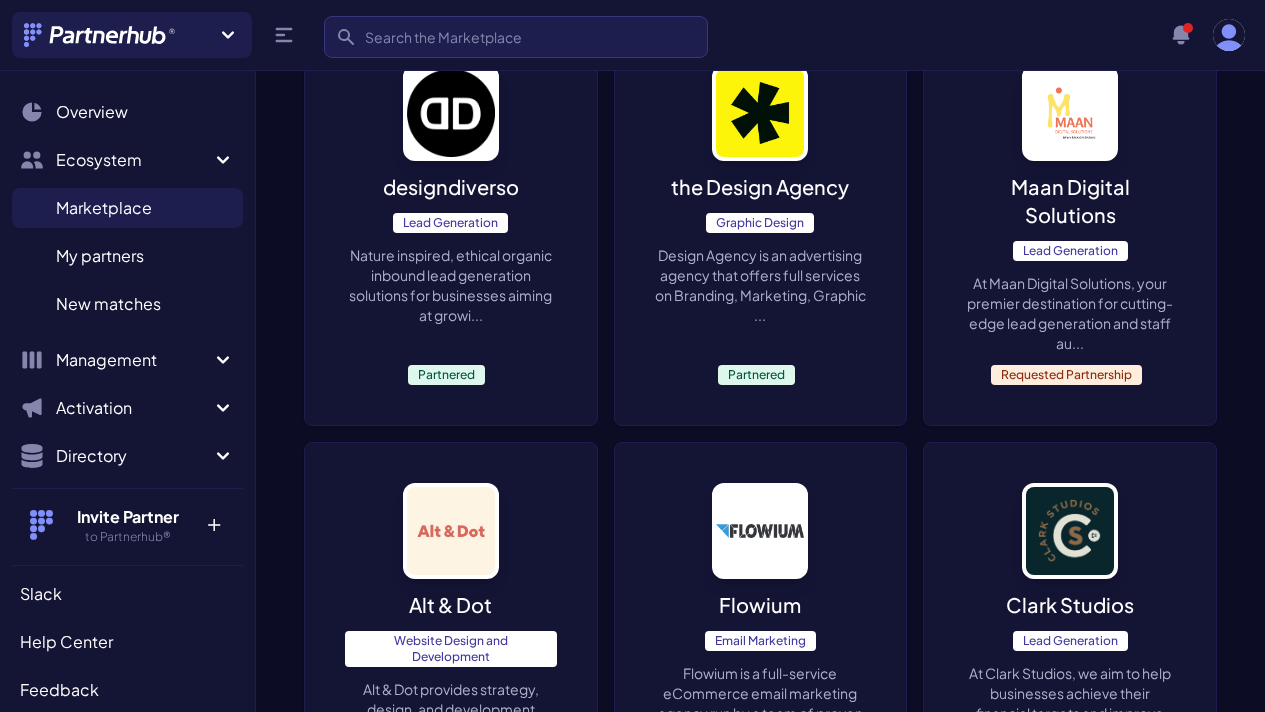click on "Paul Klebanov Media Planning & Buying We grow mid-market and enterprise DTC brands profitably through paid ads and email.
We like to... No Connection" at bounding box center (761, -187) 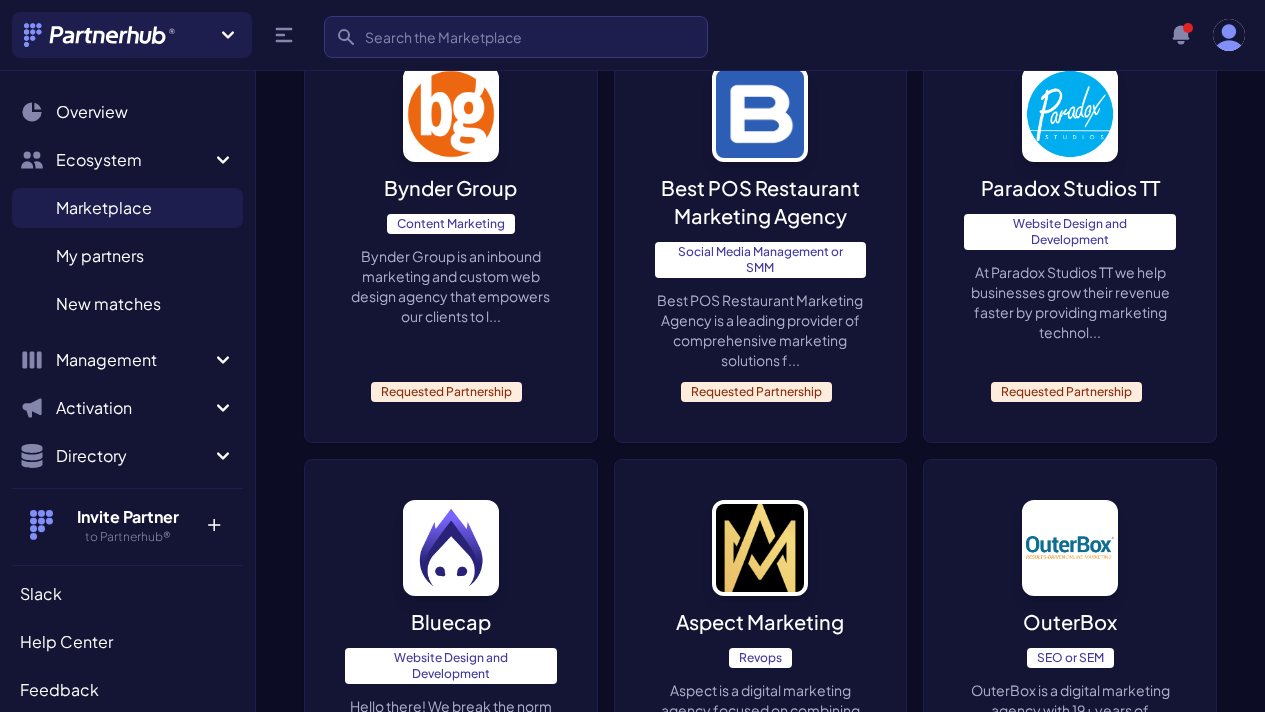 scroll, scrollTop: 6572, scrollLeft: 0, axis: vertical 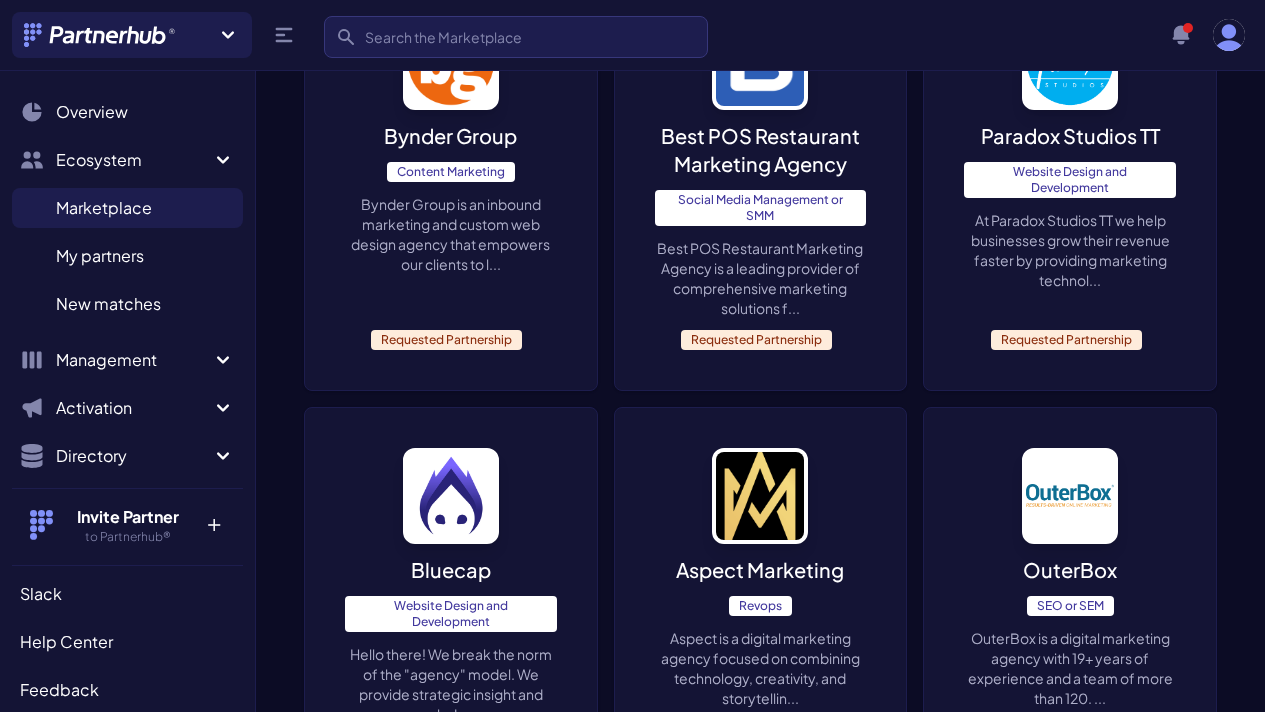 click on "4" at bounding box center [1104, 1221] 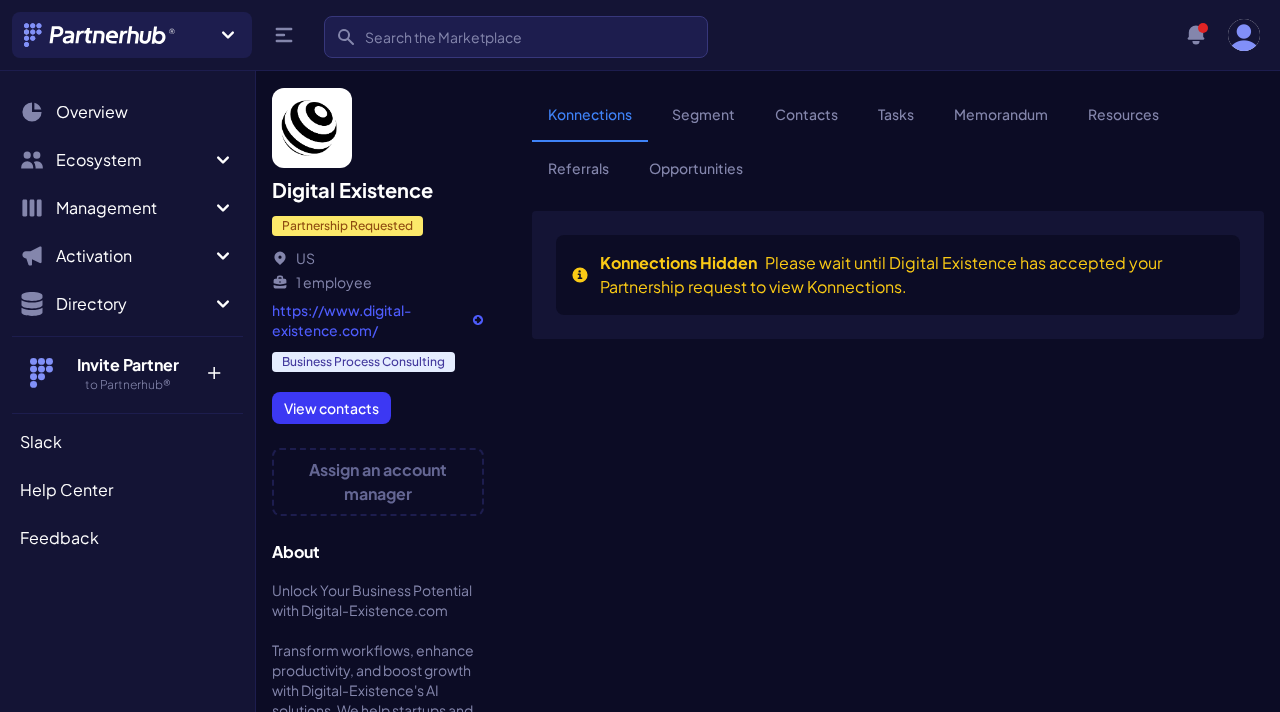scroll, scrollTop: 0, scrollLeft: 0, axis: both 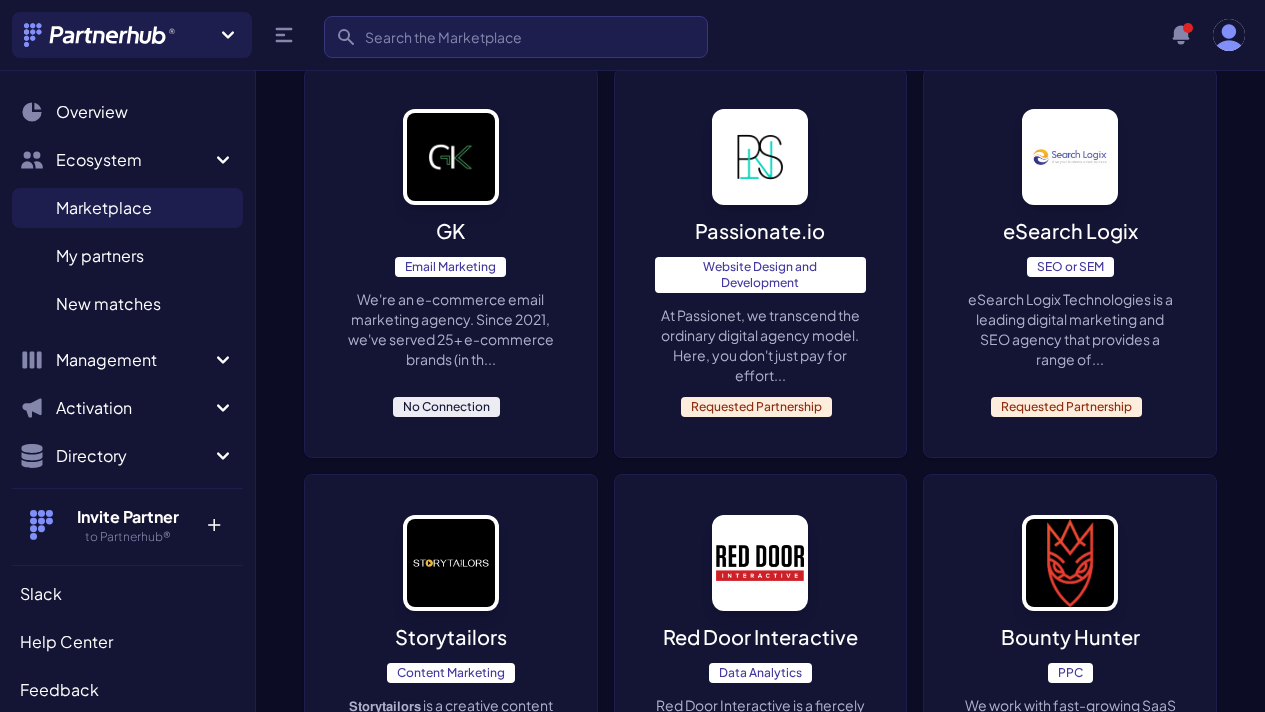 click on "We're an e-commerce email marketing agency. Since 2021, we've served 25+ e-commerce brands (in th..." at bounding box center [451, 329] 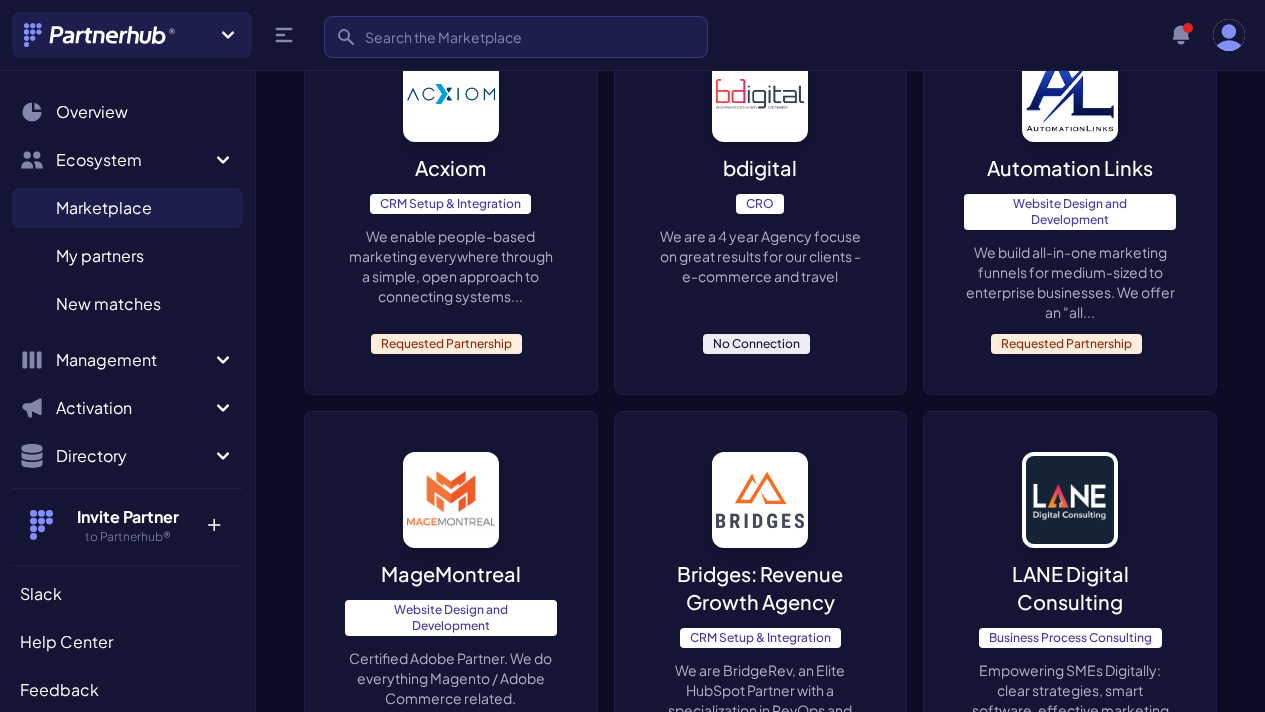 scroll, scrollTop: 2114, scrollLeft: 0, axis: vertical 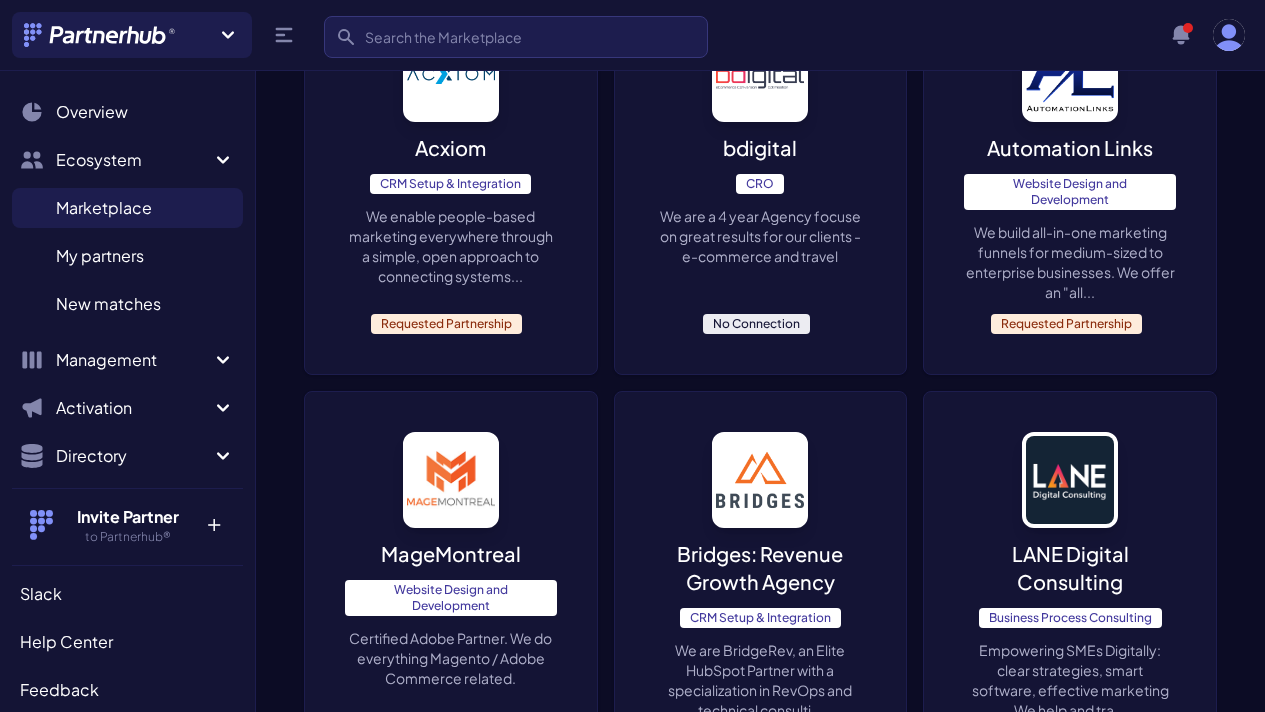 click on "We are a 4 year Agency focuse on great results for our clients - e-commerce and travel" at bounding box center [761, 236] 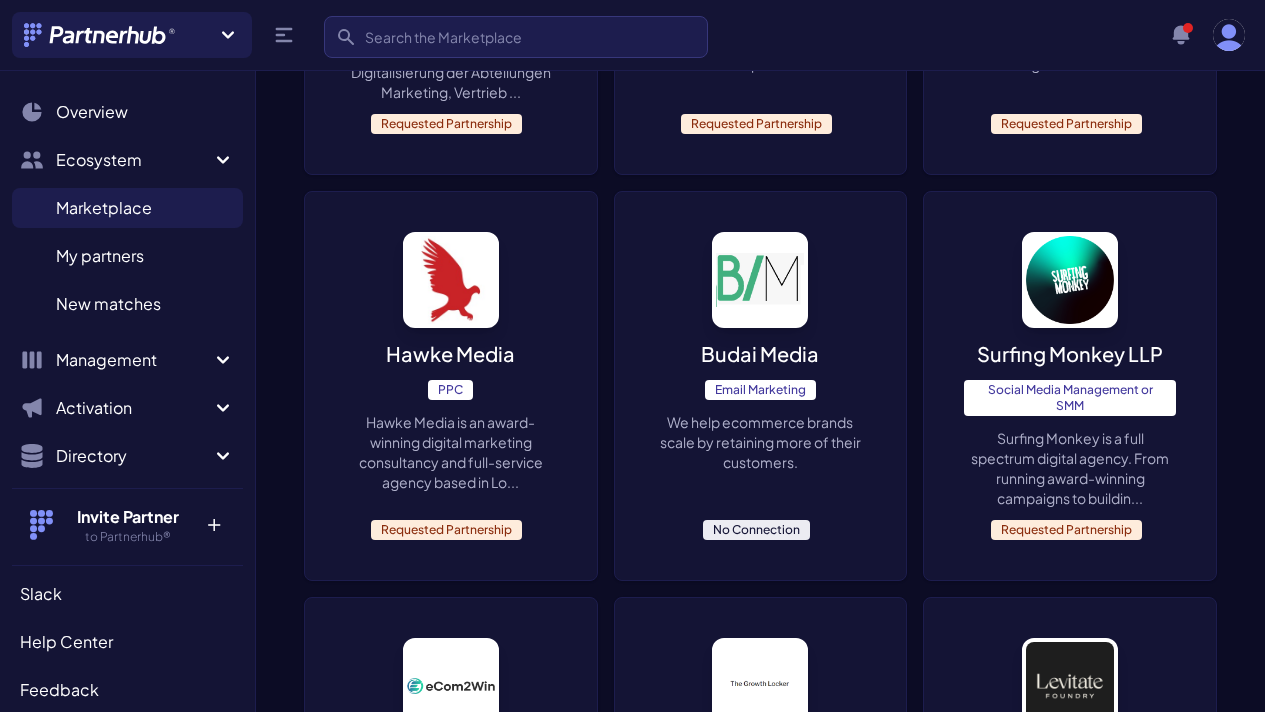 scroll, scrollTop: 3122, scrollLeft: 0, axis: vertical 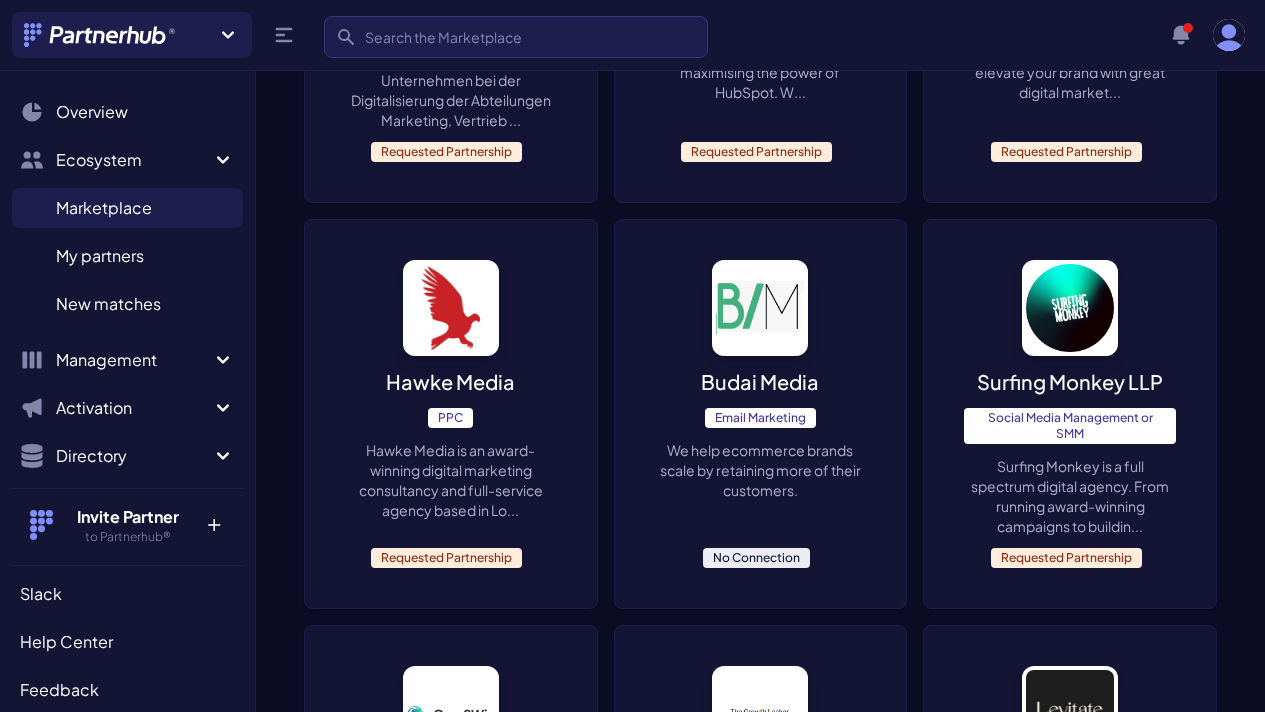 click on "We help ecommerce brands scale by retaining more of their customers." at bounding box center (761, 470) 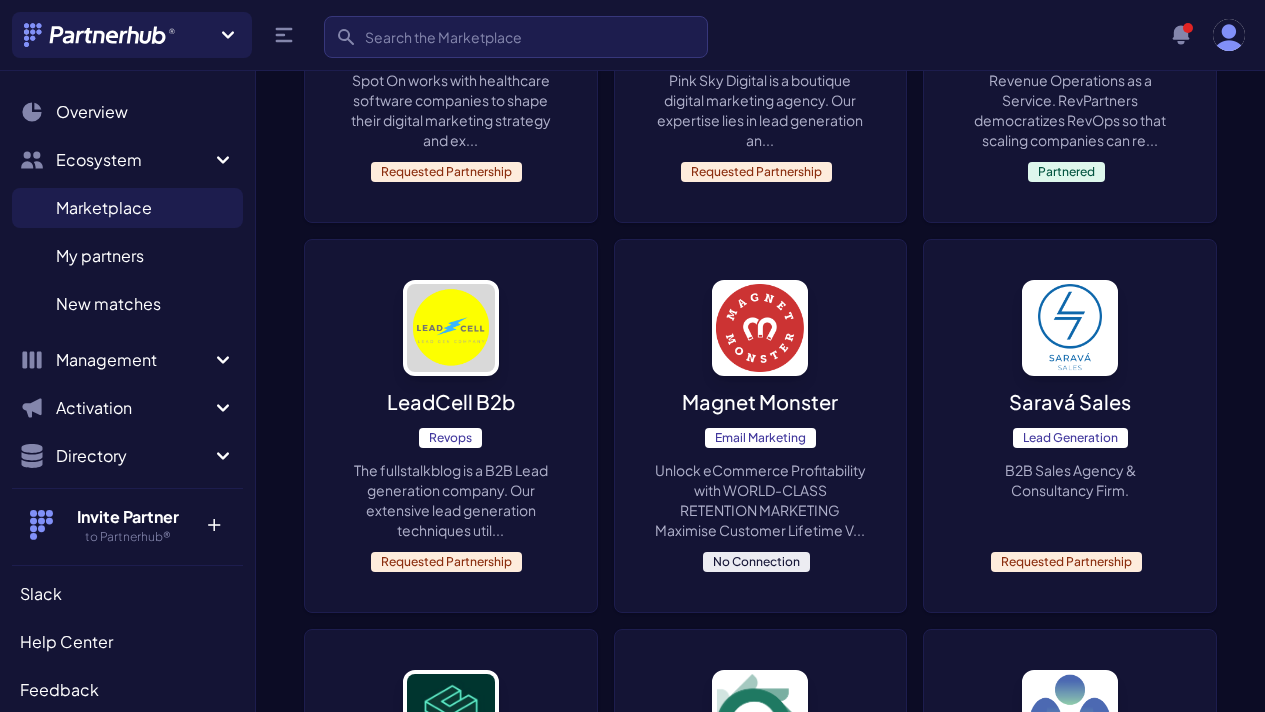 scroll, scrollTop: 5148, scrollLeft: 0, axis: vertical 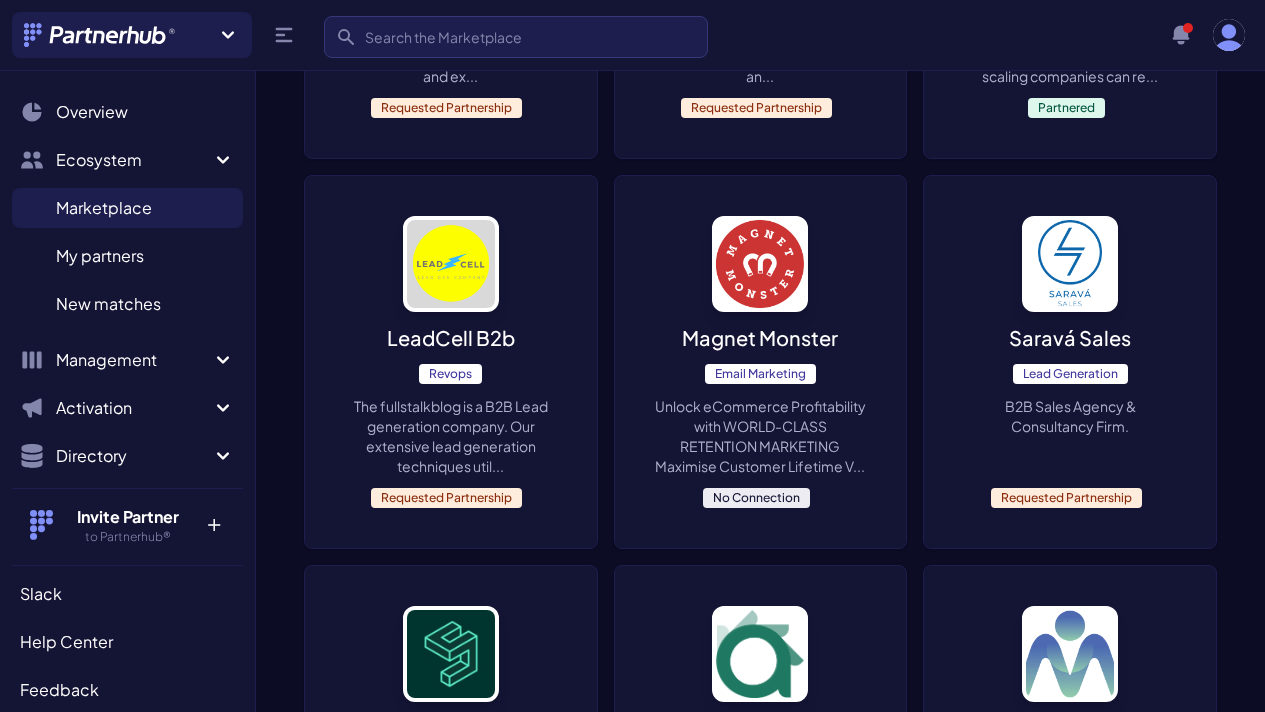 click on "Unlock eCommerce Profitability with WORLD-CLASS RETENTION MARKETING
Maximise Customer Lifetime V..." at bounding box center (761, 436) 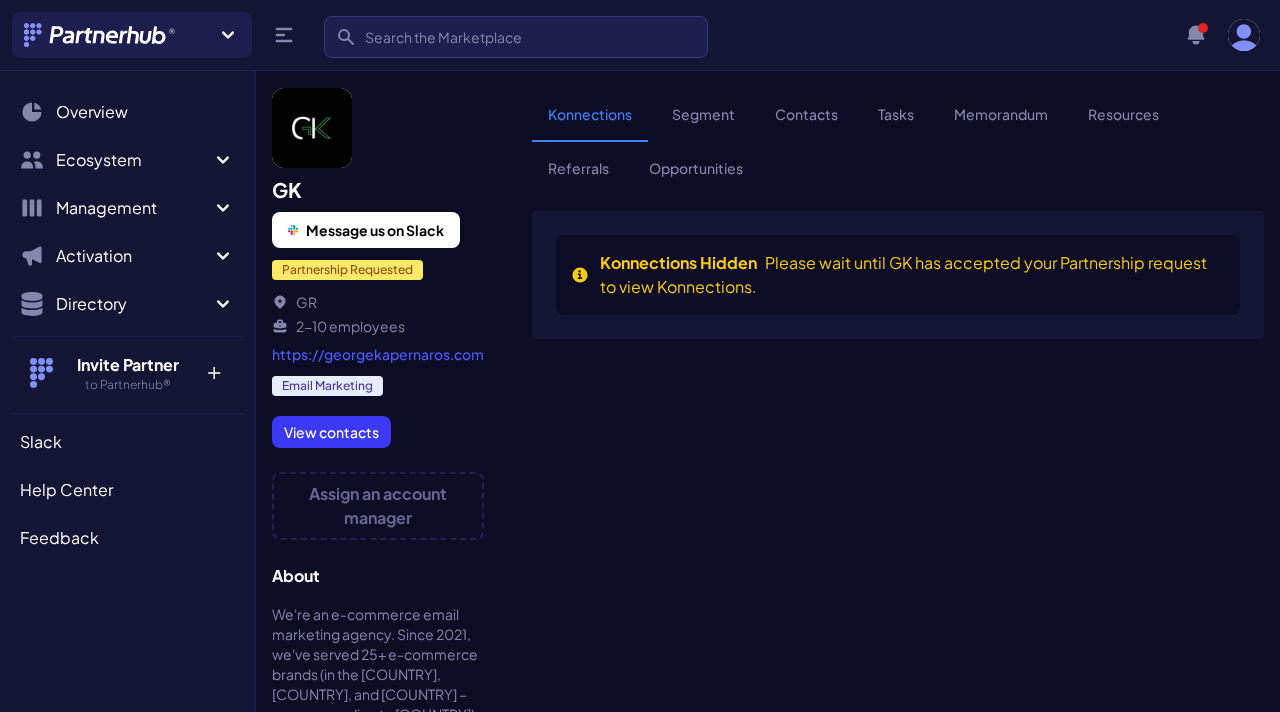 scroll, scrollTop: 0, scrollLeft: 0, axis: both 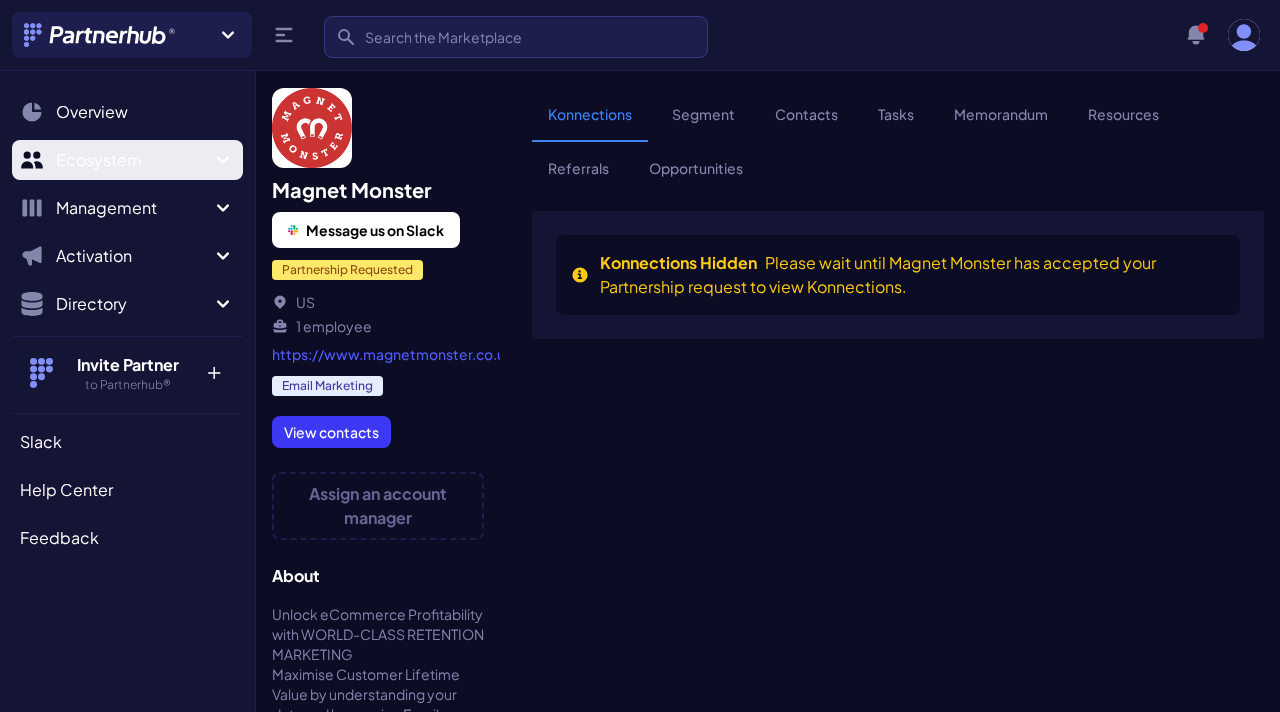 click on "Ecosystem" at bounding box center [133, 160] 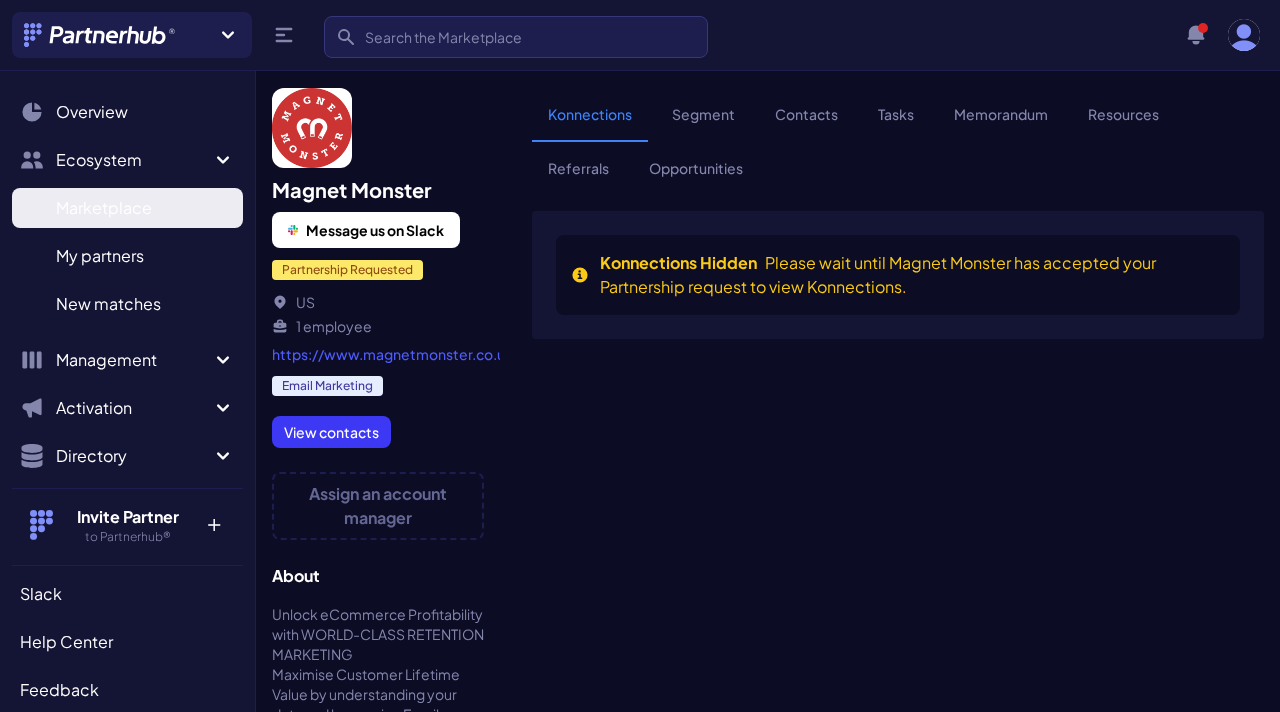 click on "Marketplace" at bounding box center [104, 208] 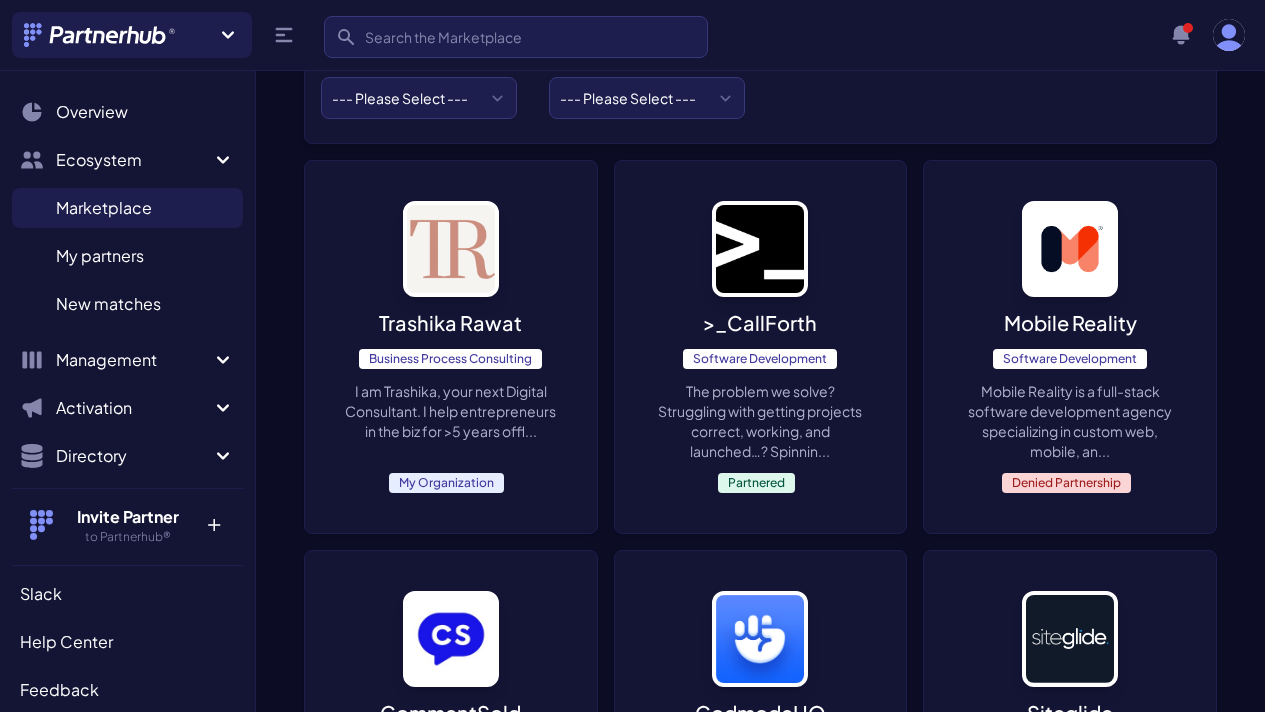 scroll, scrollTop: 0, scrollLeft: 0, axis: both 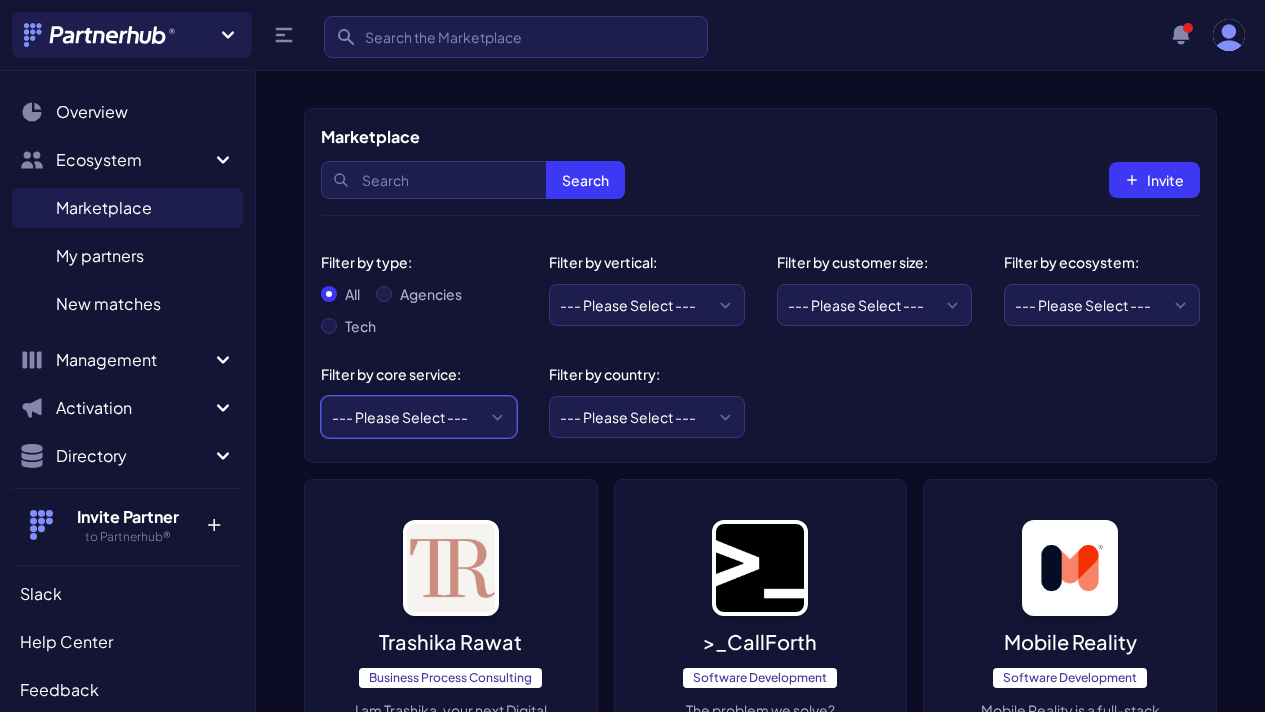click on "--- Please Select --- ABM API Integration Support Business Process Consulting CRM Setup & Integration CRO Compliance or Security Content Marketing Copywriting Data Analytics Email Marketing Graphic Design Influencer Marketing Lead Generation Media Planning & Buying Operations PPC PR Research  Revops SEO or SEM SMS Marketing Social Media Management or SMM Software Development UX Design Videography Website Design and Development Workflow Automations" at bounding box center (419, 417) 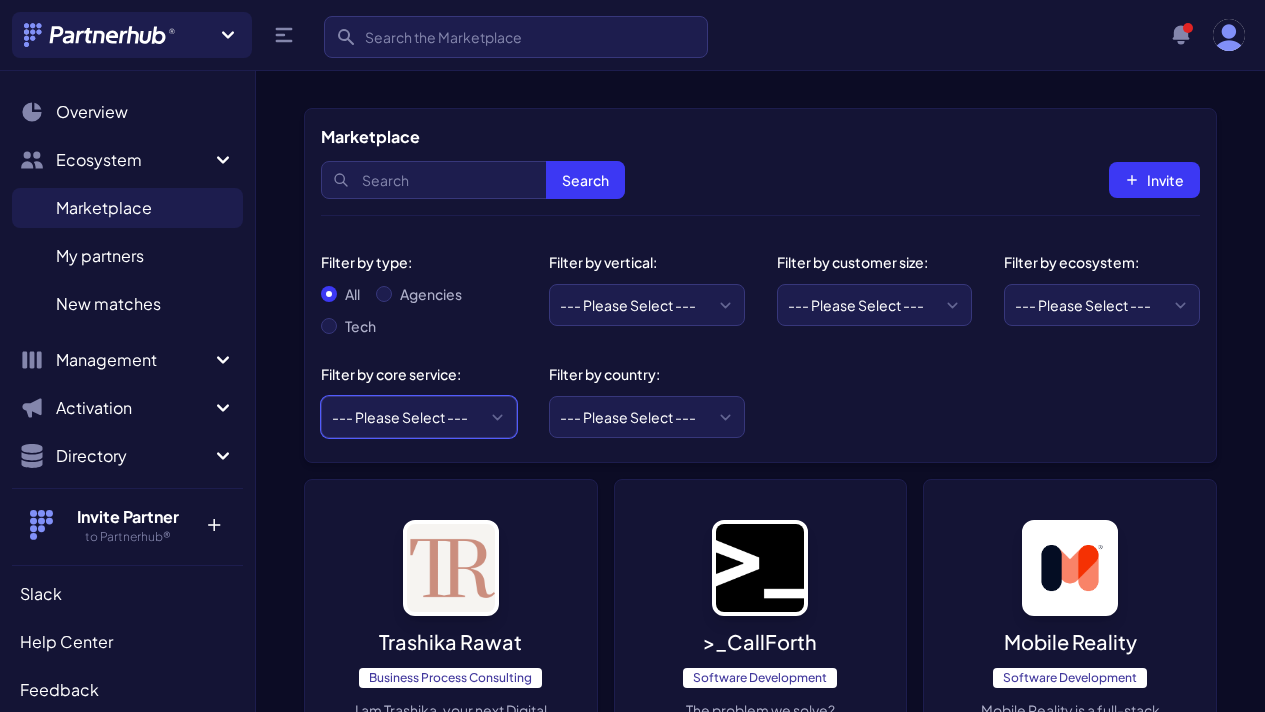 select on "SEO or SEM" 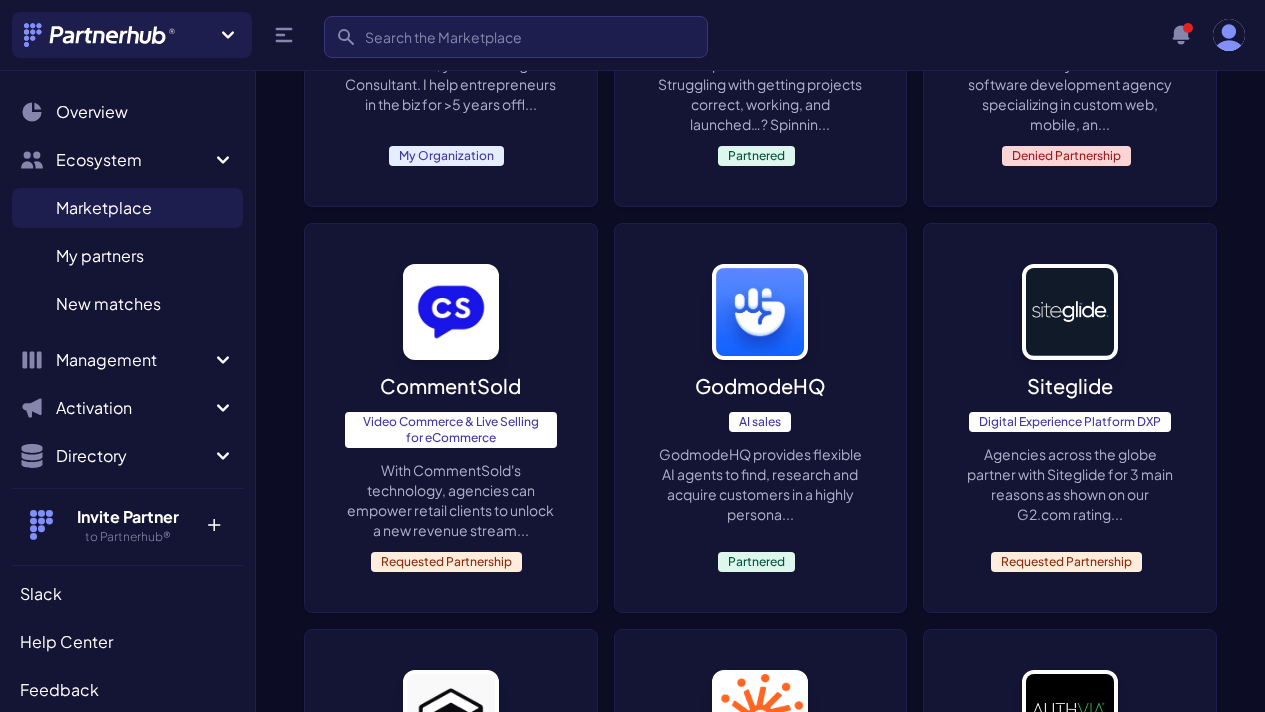 scroll, scrollTop: 647, scrollLeft: 0, axis: vertical 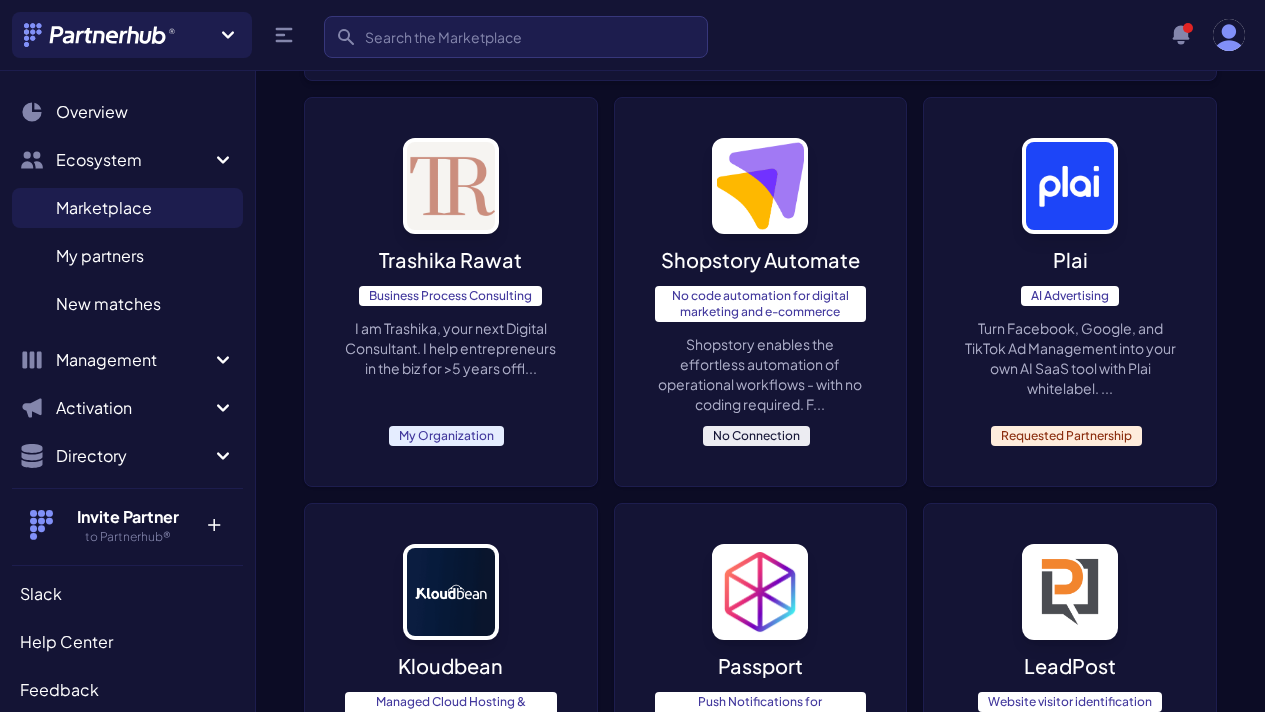 click on "Shopstory Automate No code automation for digital marketing and e-commerce Shopstory enables the effortless automation of operational workflows - with no coding required. F... No Connection" at bounding box center (761, 292) 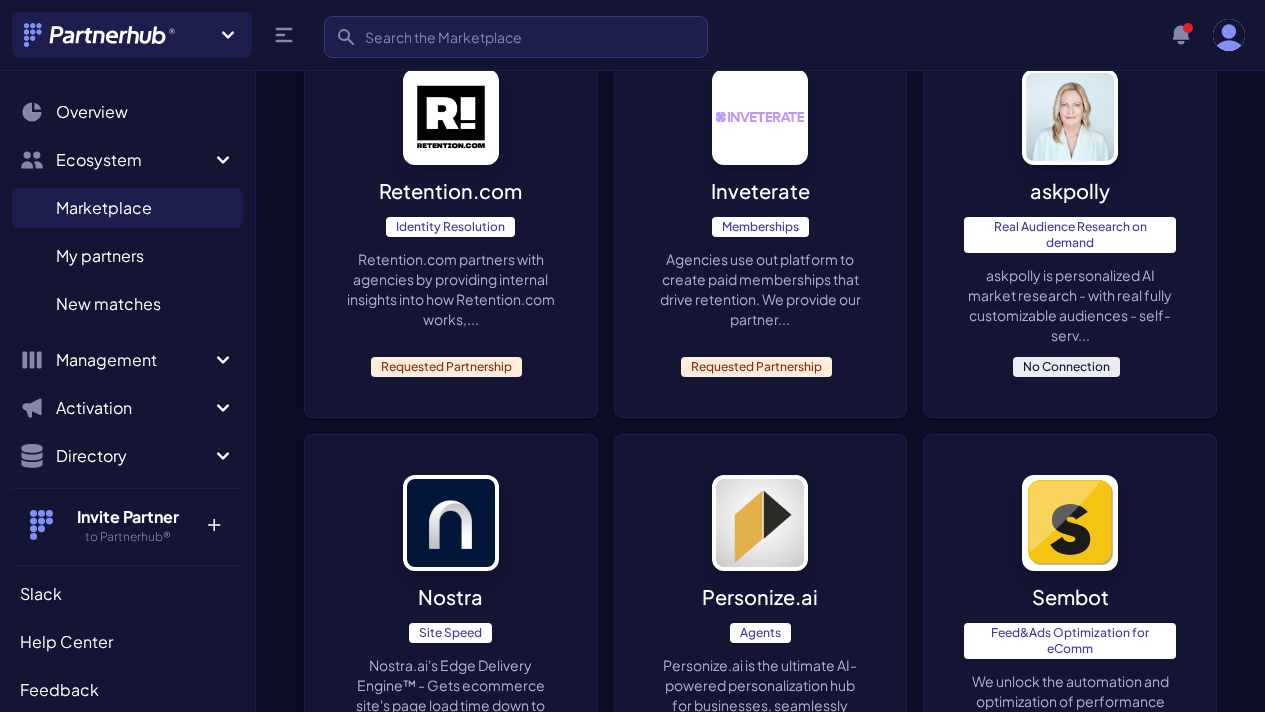 scroll, scrollTop: 4047, scrollLeft: 0, axis: vertical 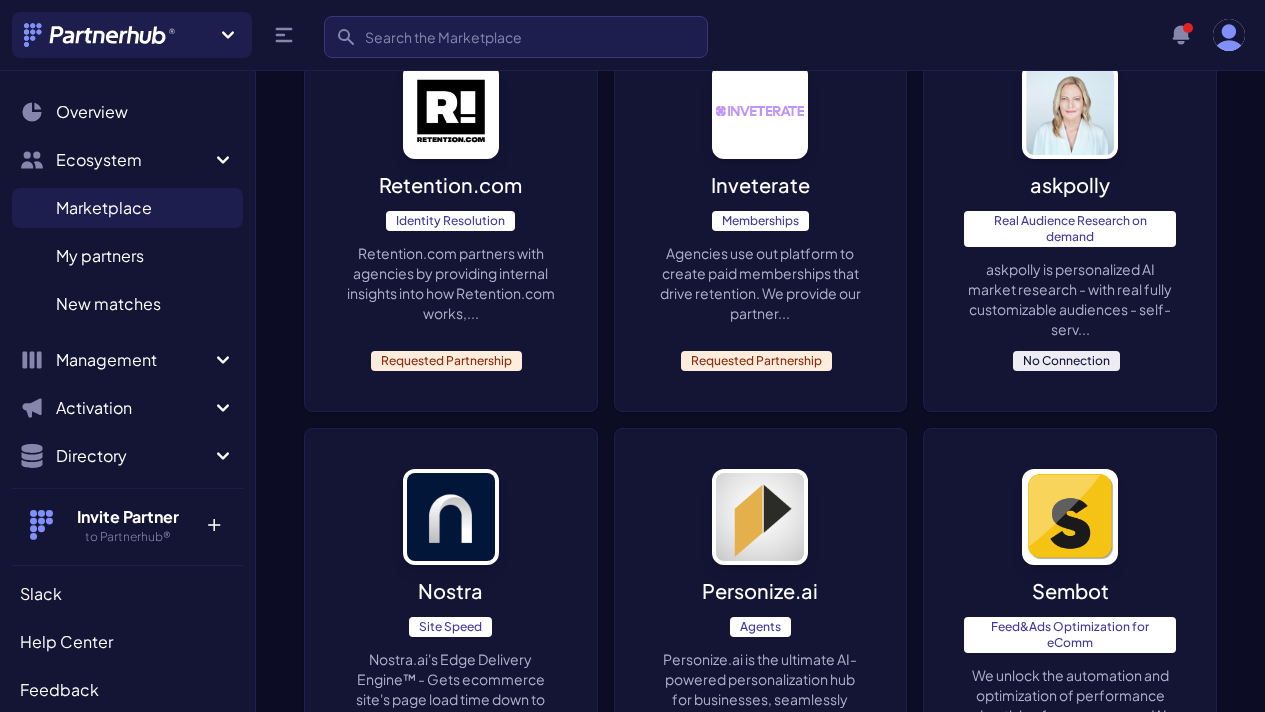 click on "askpolly is personalized AI market research - with  real fully customizable audiences - self-serv..." at bounding box center [1070, 299] 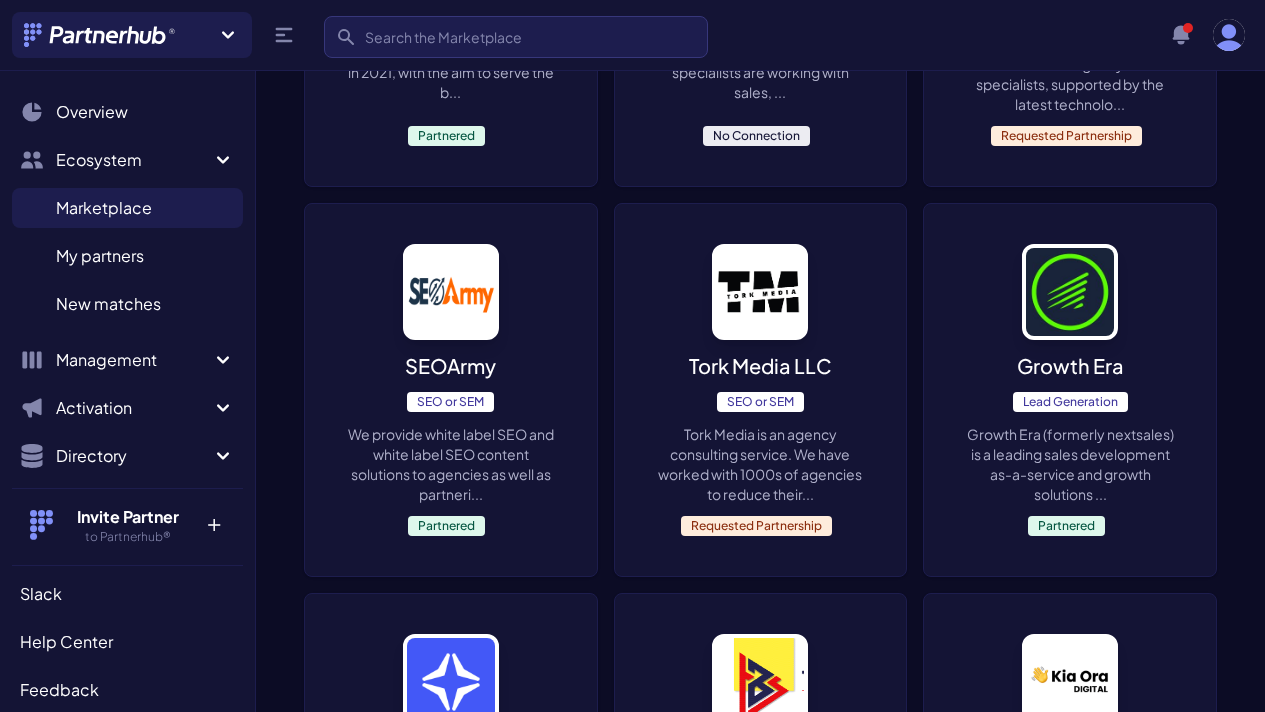 scroll, scrollTop: 6368, scrollLeft: 0, axis: vertical 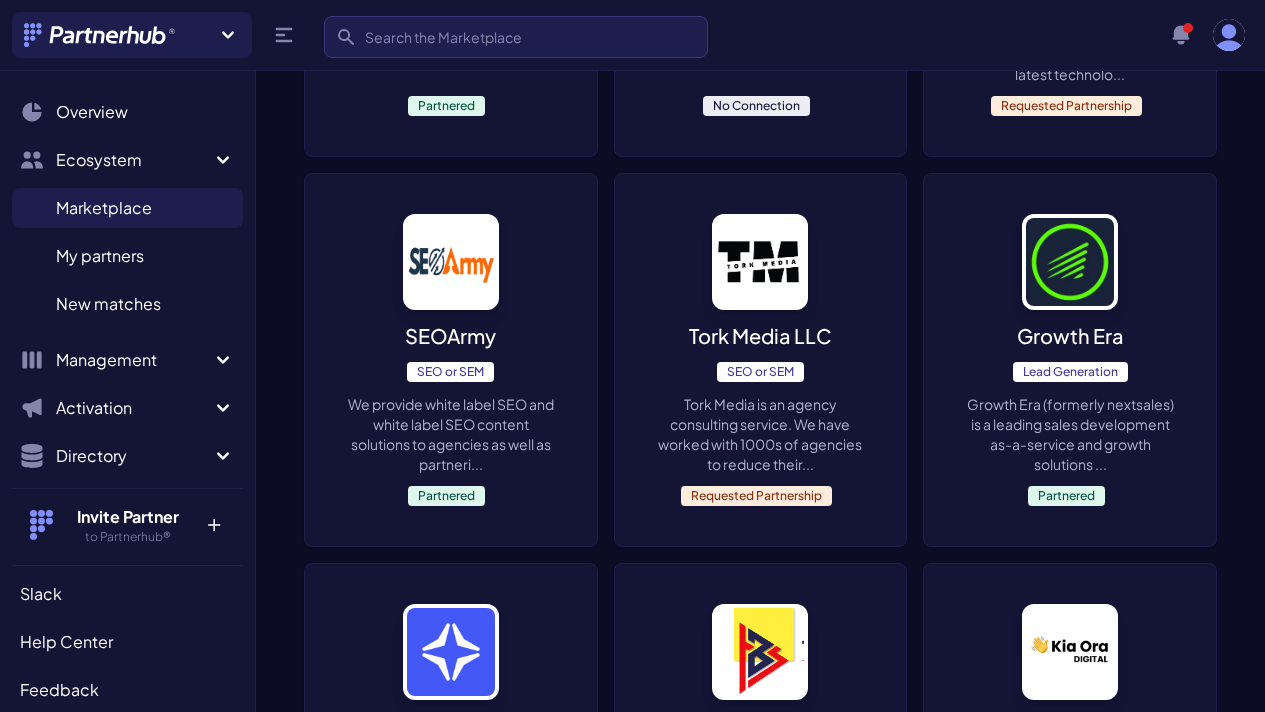 click on "3" at bounding box center [1138, 1433] 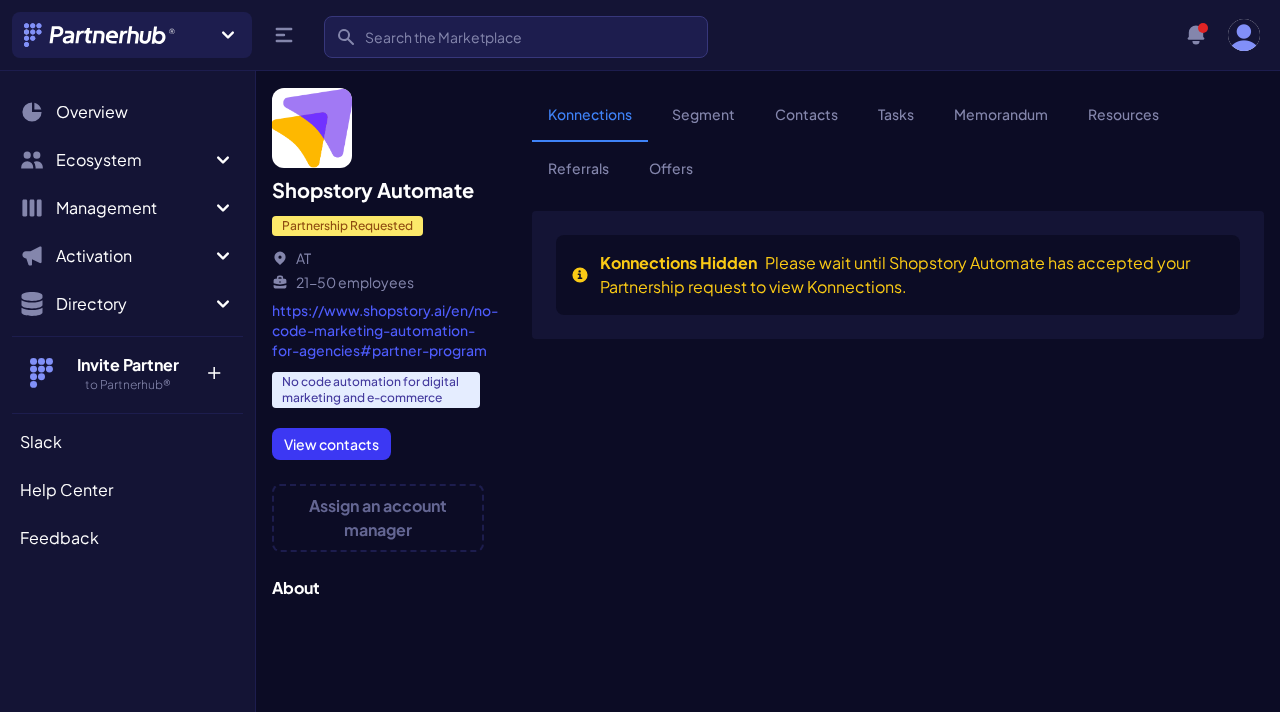 scroll, scrollTop: 0, scrollLeft: 0, axis: both 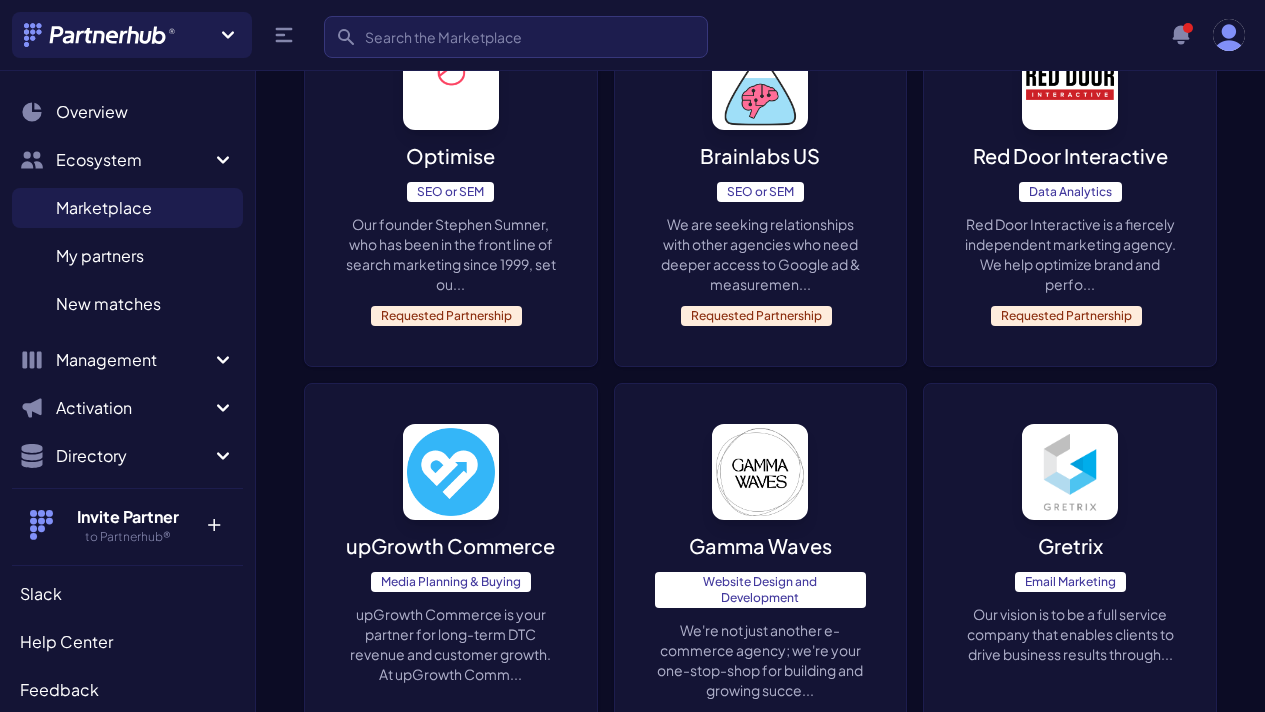 click on "4" at bounding box center [1104, 1197] 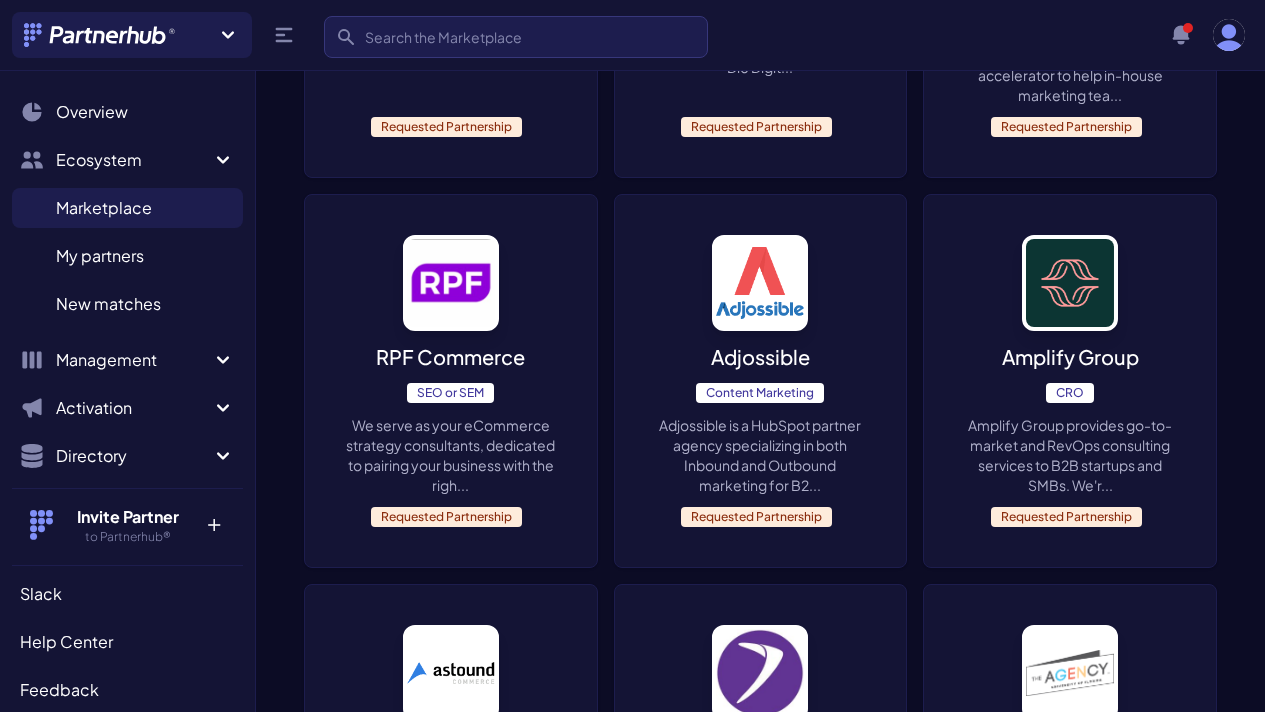 scroll, scrollTop: 6424, scrollLeft: 0, axis: vertical 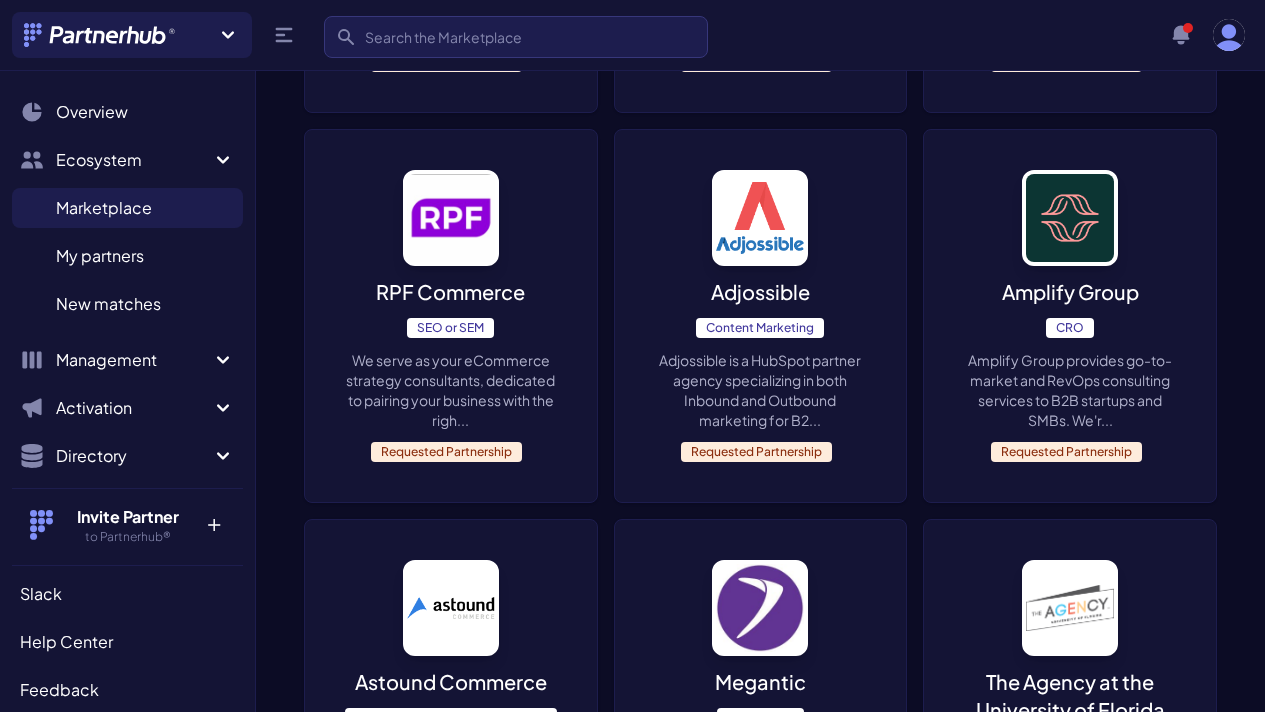click on "5" at bounding box center [1105, 1345] 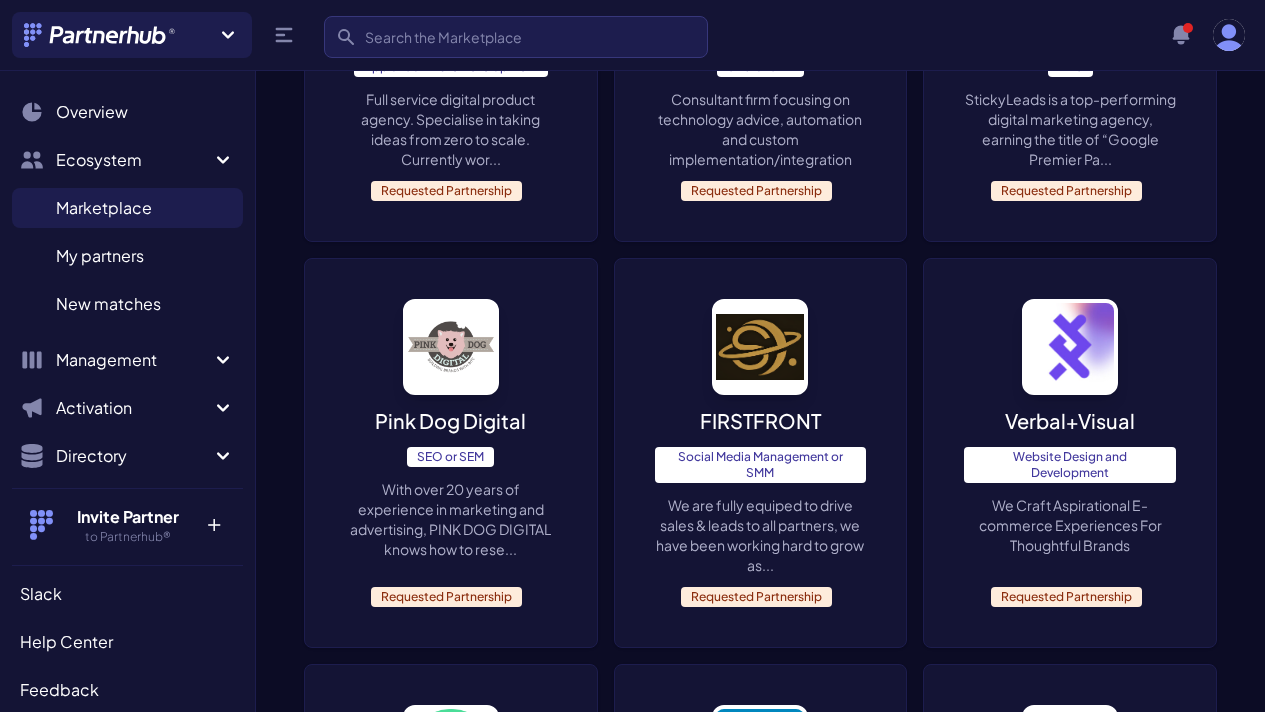 scroll, scrollTop: 0, scrollLeft: 0, axis: both 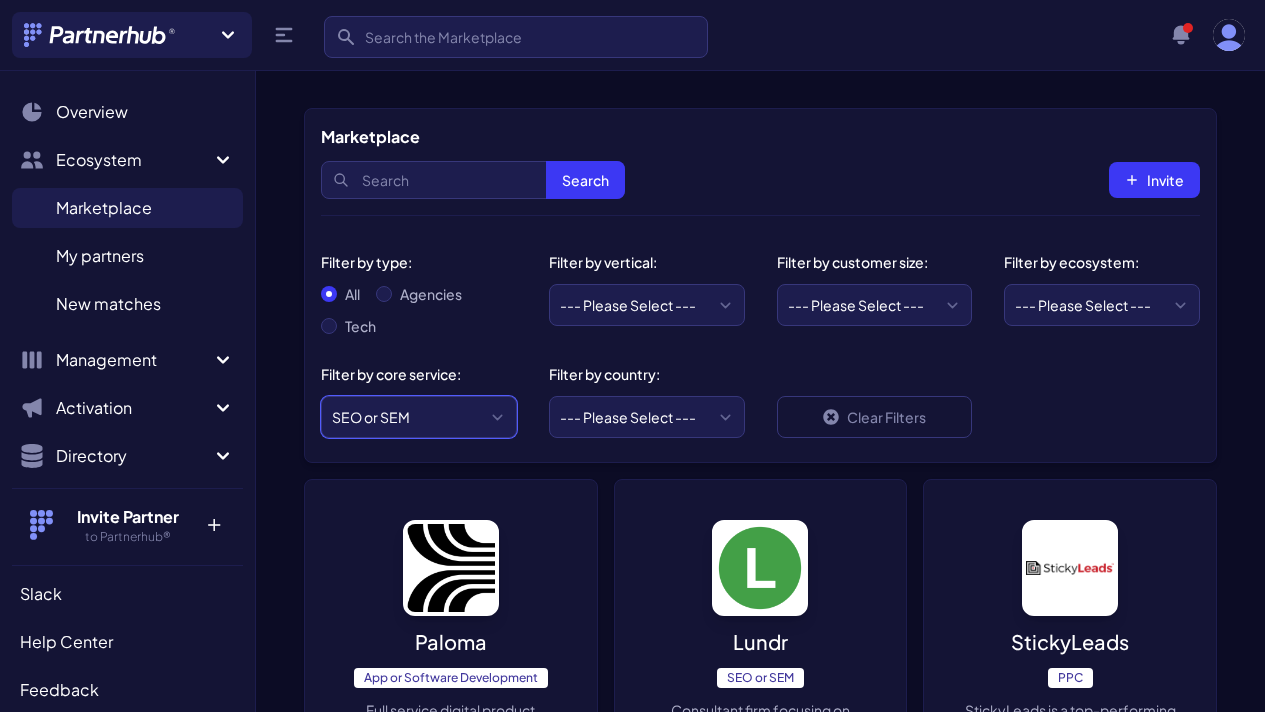 click on "--- Please Select --- ABM API Integration Support Business Process Consulting CRM Setup & Integration CRO Compliance or Security Content Marketing Copywriting Data Analytics Email Marketing Graphic Design Influencer Marketing Lead Generation Media Planning & Buying Operations PPC PR Research  Revops SEO or SEM SMS Marketing Social Media Management or SMM Software Development UX Design Videography Website Design and Development Workflow Automations" at bounding box center (419, 417) 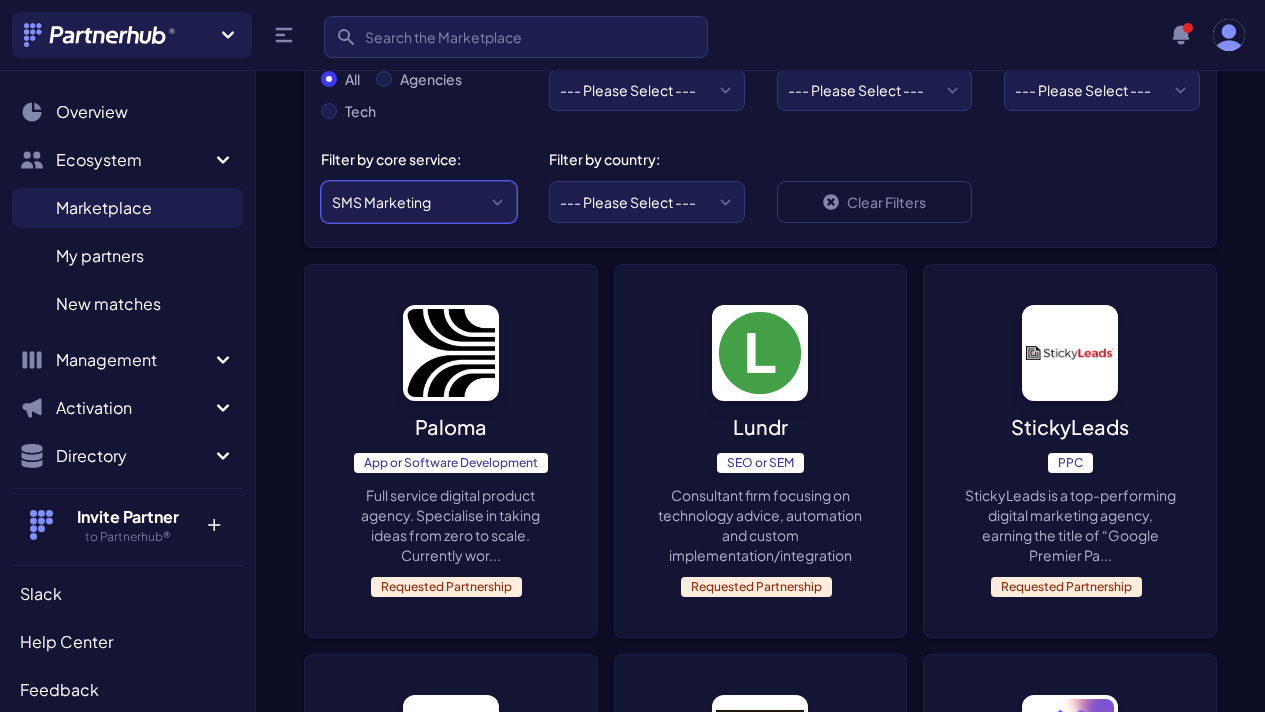 scroll, scrollTop: 557, scrollLeft: 0, axis: vertical 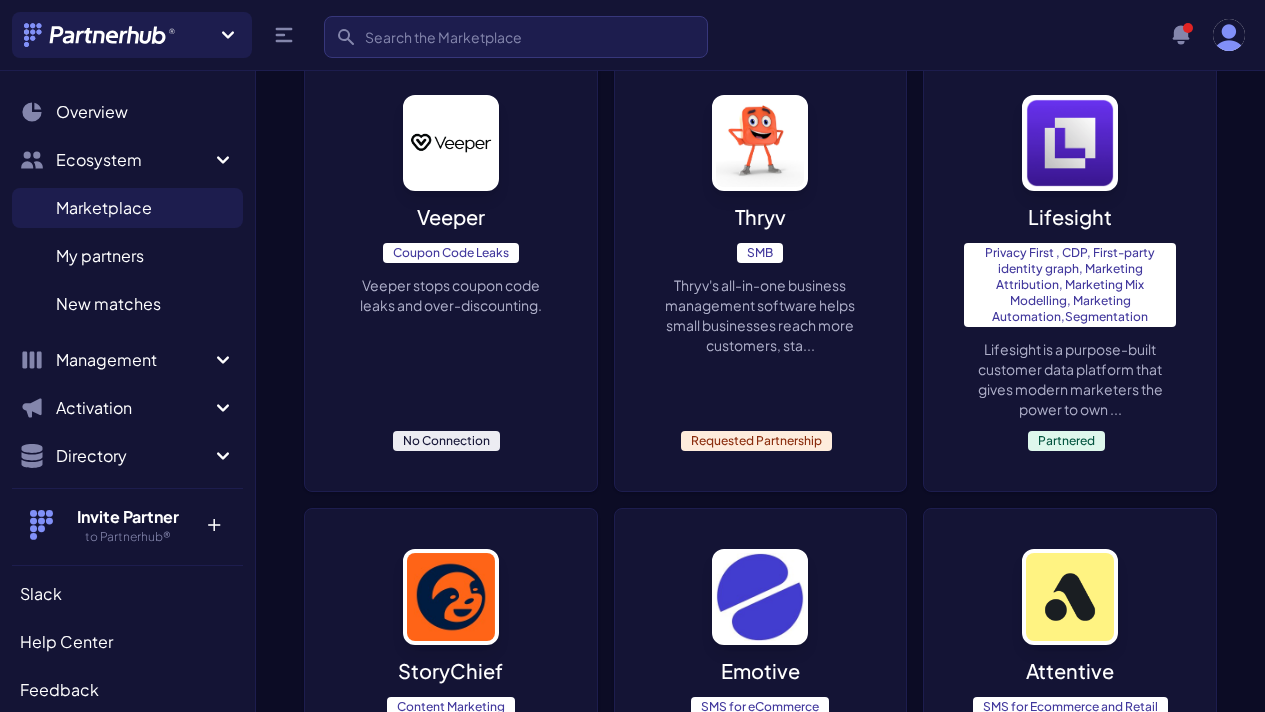 click on "Veeper Coupon Code Leaks Veeper stops coupon code leaks and over-discounting. No Connection" at bounding box center (451, 273) 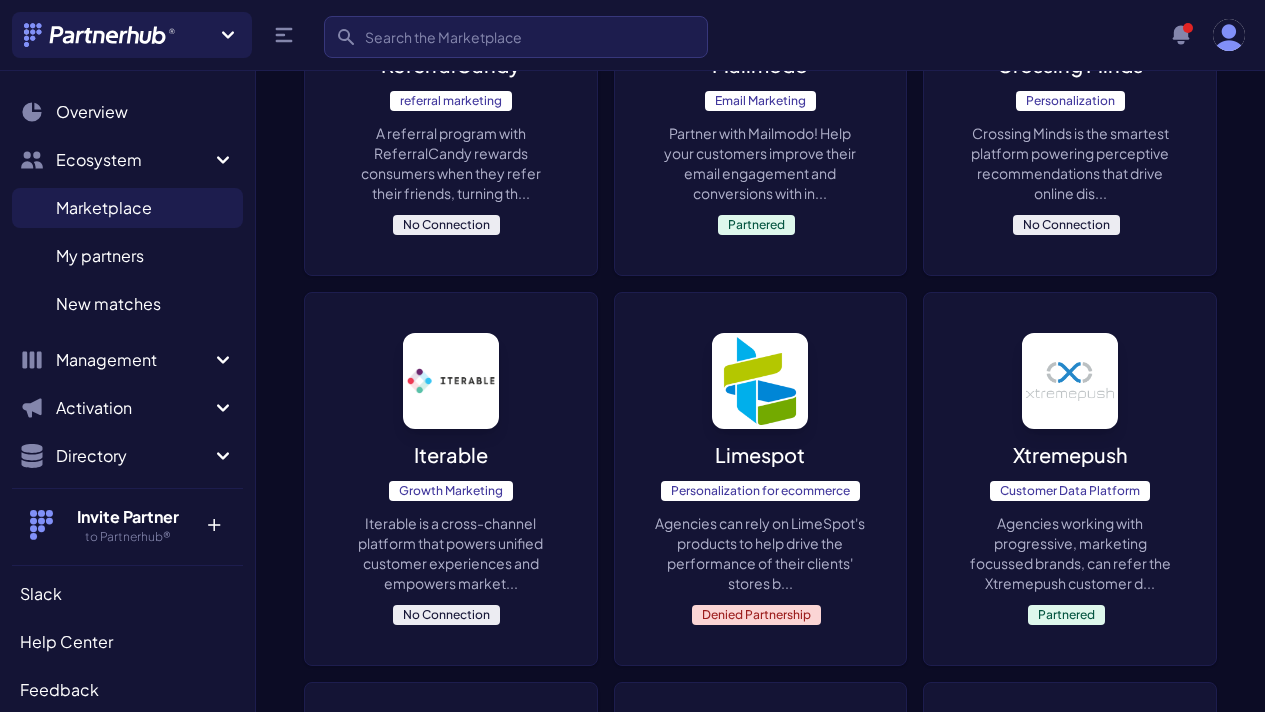 scroll, scrollTop: 2595, scrollLeft: 0, axis: vertical 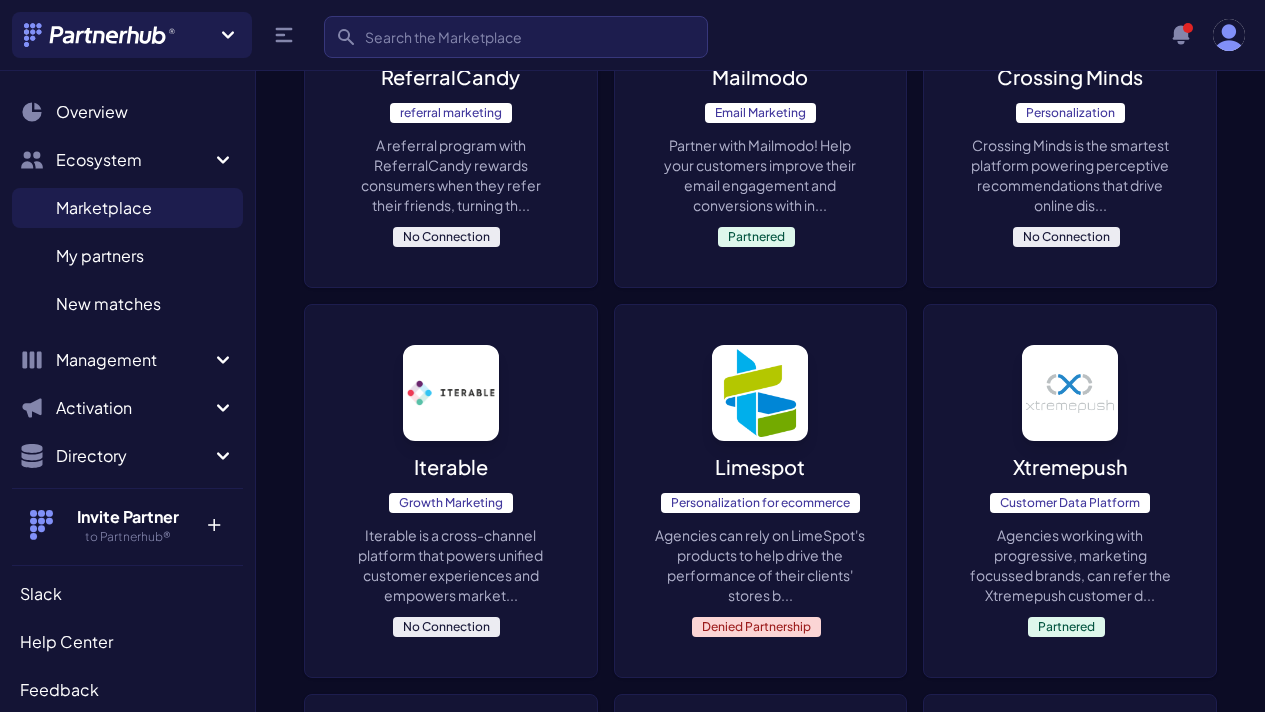 click on "Iterable Growth Marketing Iterable is a cross-channel platform that powers unified customer experiences and empowers market... No Connection" at bounding box center (451, 491) 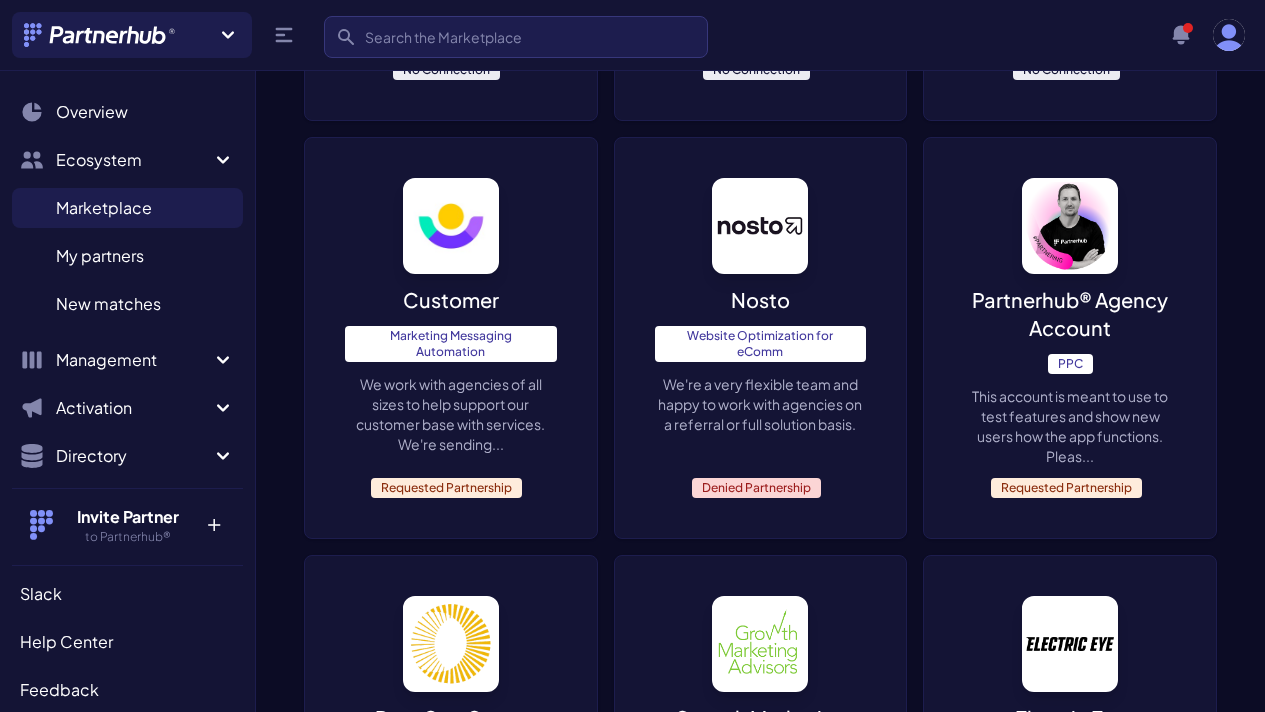 scroll, scrollTop: 4682, scrollLeft: 0, axis: vertical 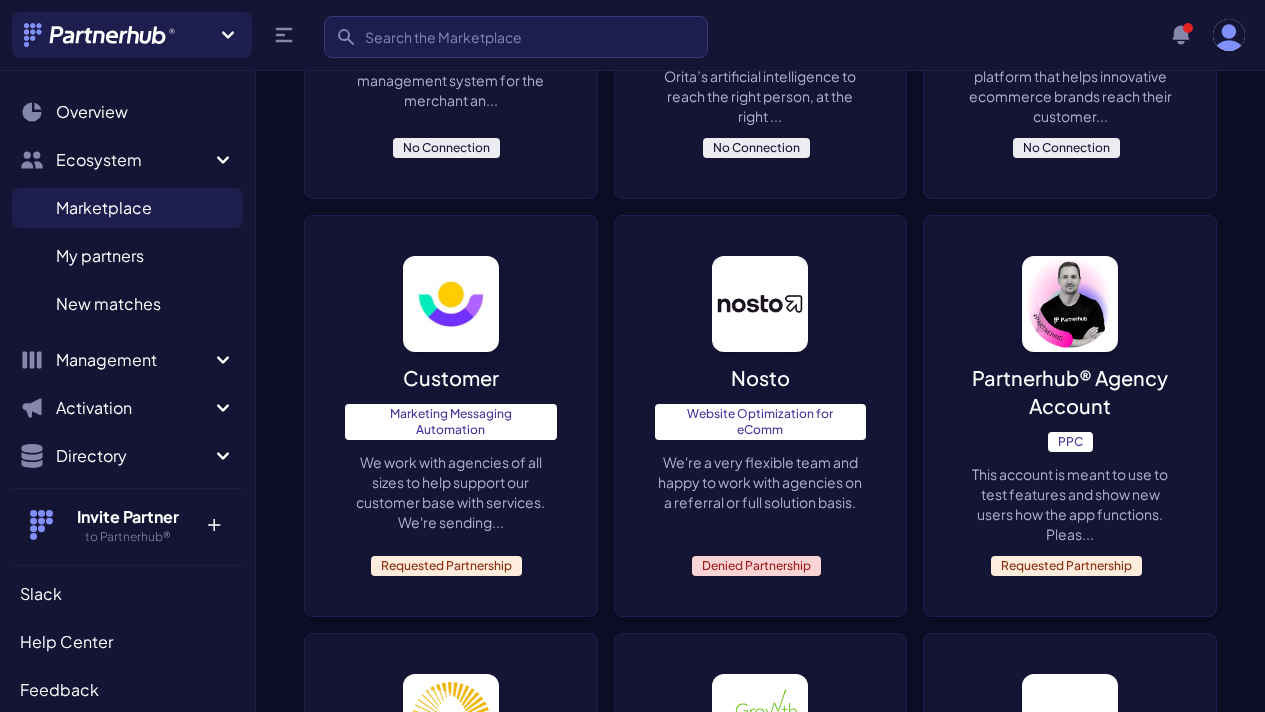 click on "Recart SMS & Messenger for eCommerce Recart is a mobile marketing platform that helps innovative ecommerce brands reach their customer... No Connection" at bounding box center (1070, 4) 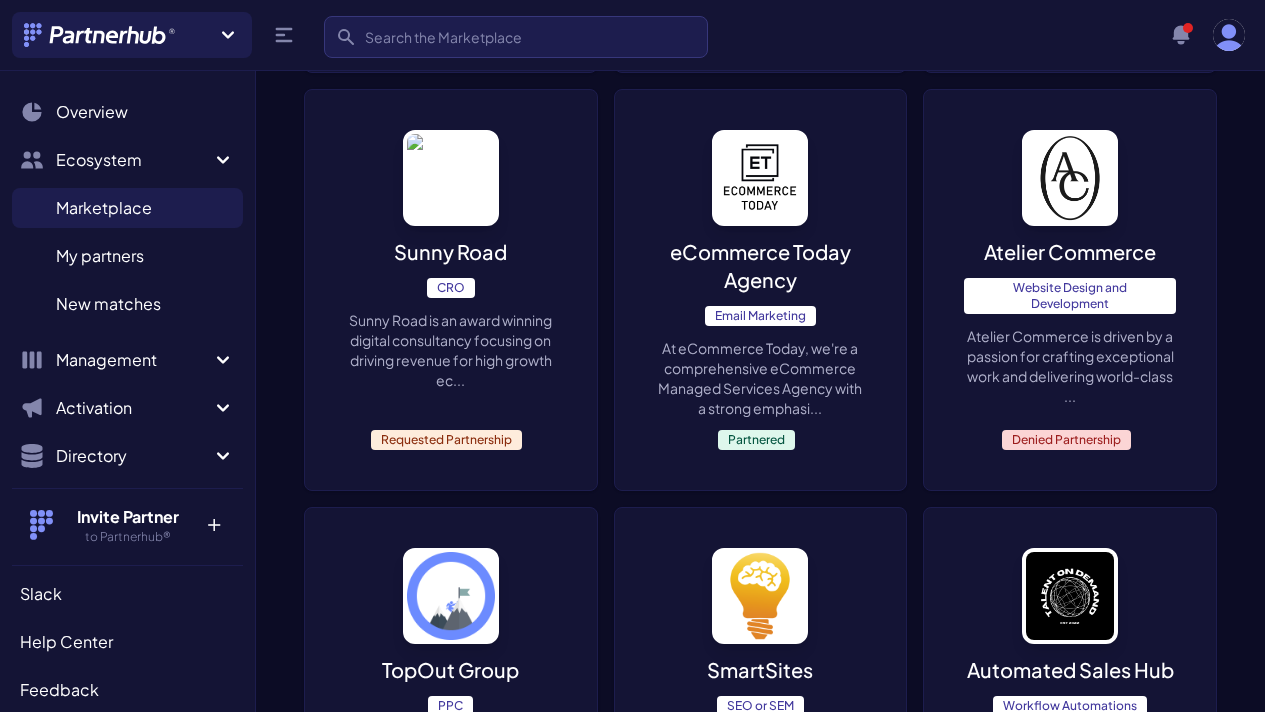 scroll, scrollTop: 6080, scrollLeft: 0, axis: vertical 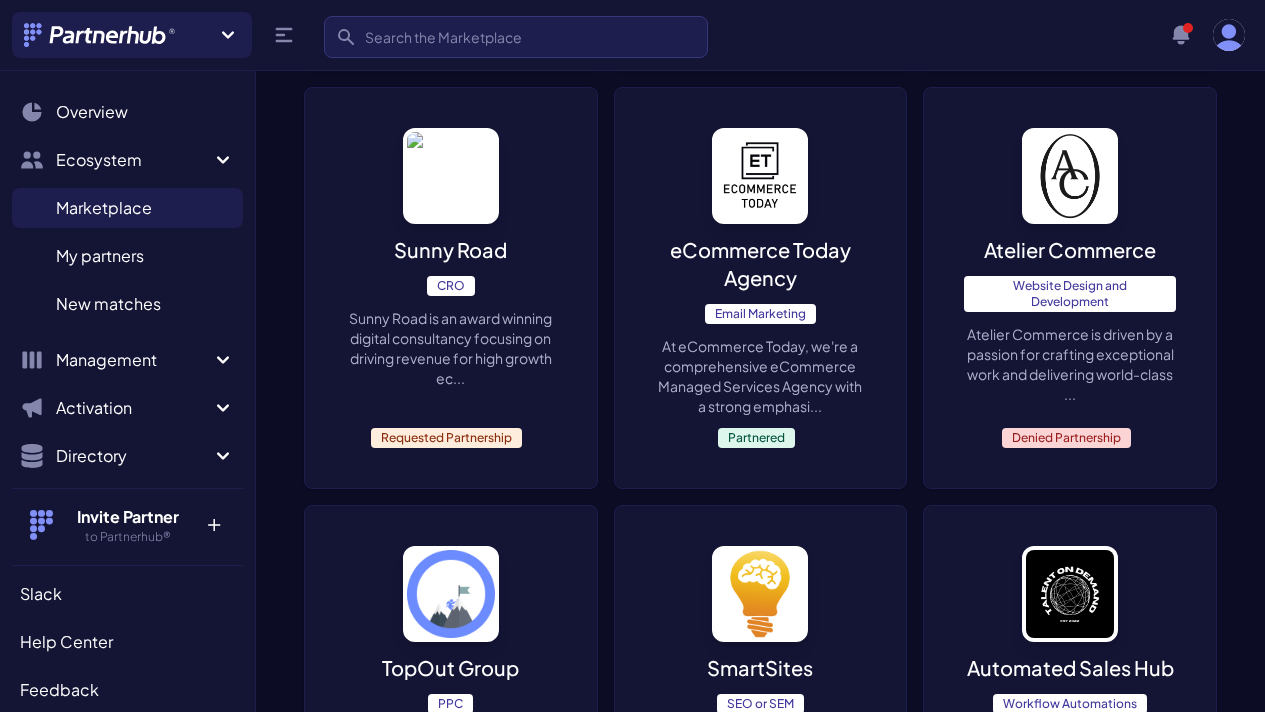 click on "TopOut Group PPC Chicago's premier full-service digital marketing agency. Specializing in growth and strategy impl... No Connection" at bounding box center [451, 692] 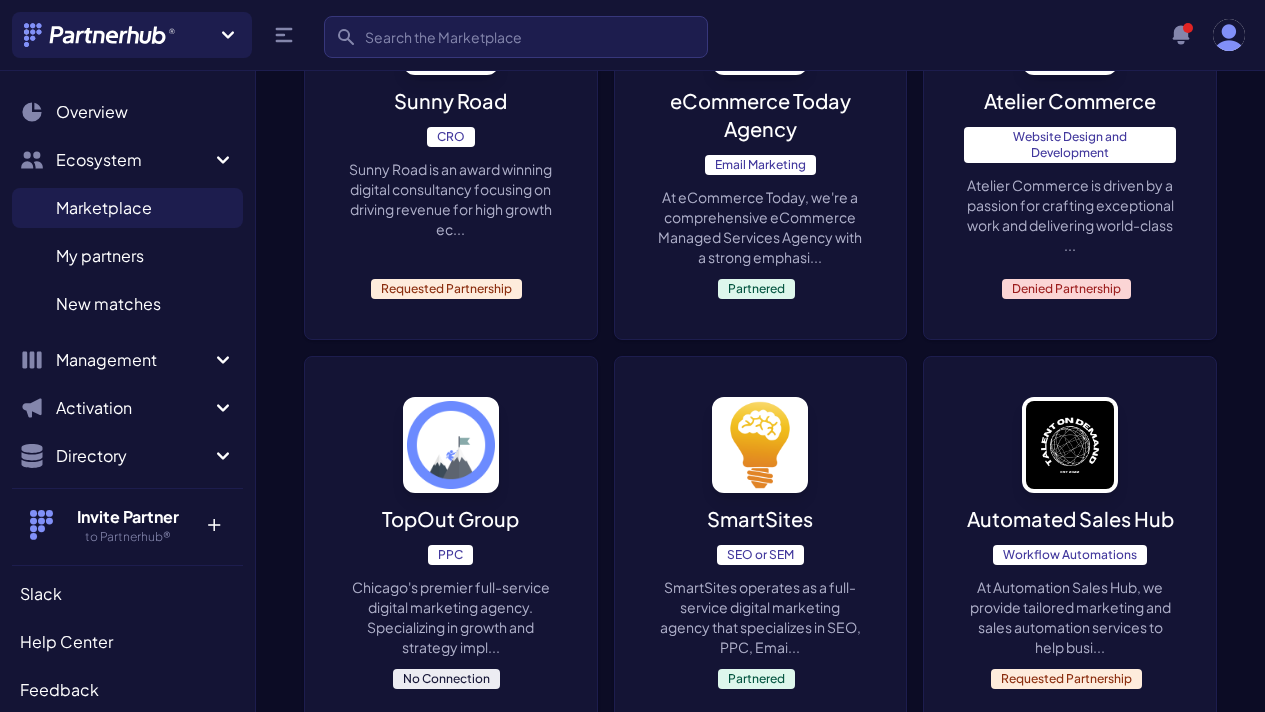 scroll, scrollTop: 6376, scrollLeft: 0, axis: vertical 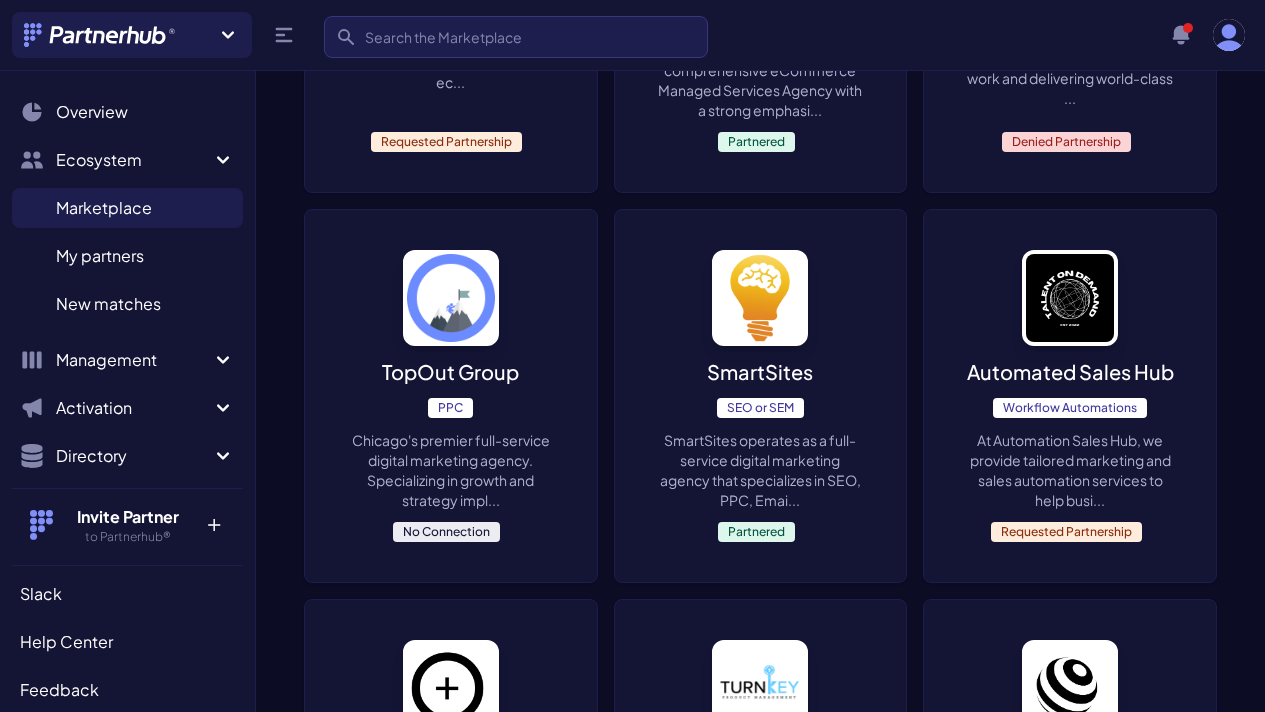 click on "Digital  Existence Business Process Consulting Unlock Your Business Potential with Digital-Existence.com
Transform workflows, enhance product... No Connection" at bounding box center [1070, 800] 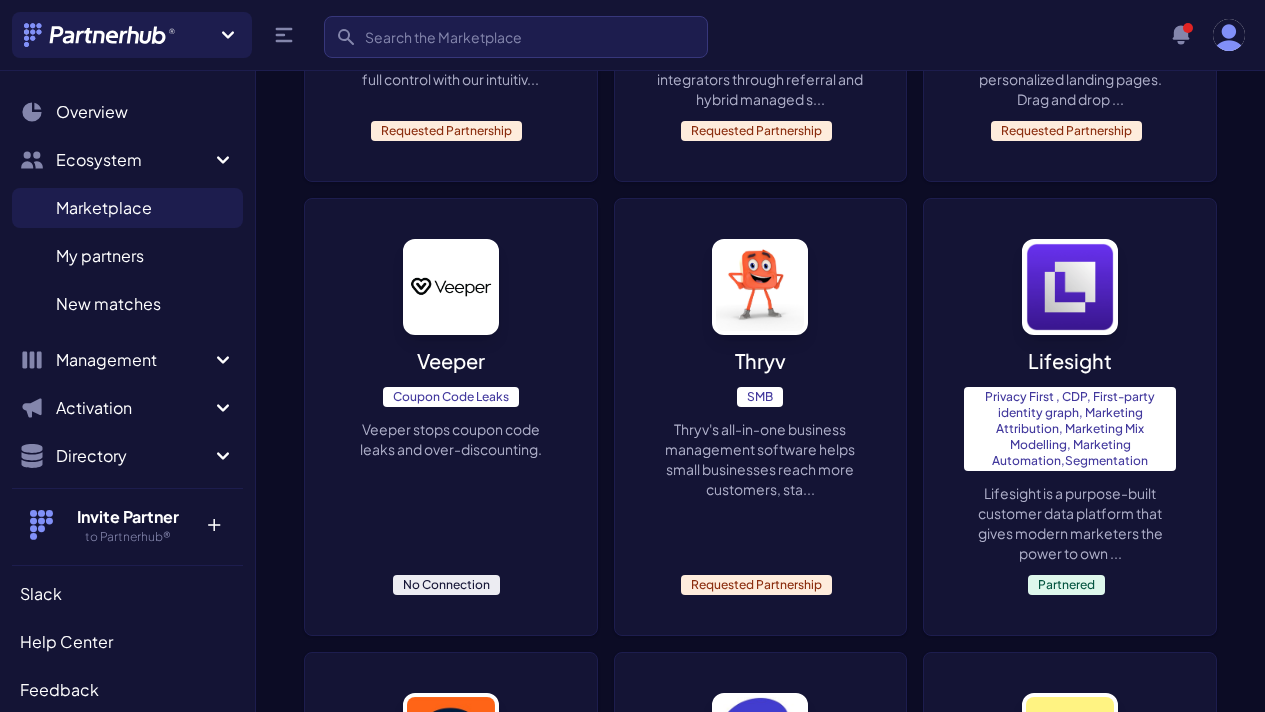 scroll, scrollTop: 1190, scrollLeft: 0, axis: vertical 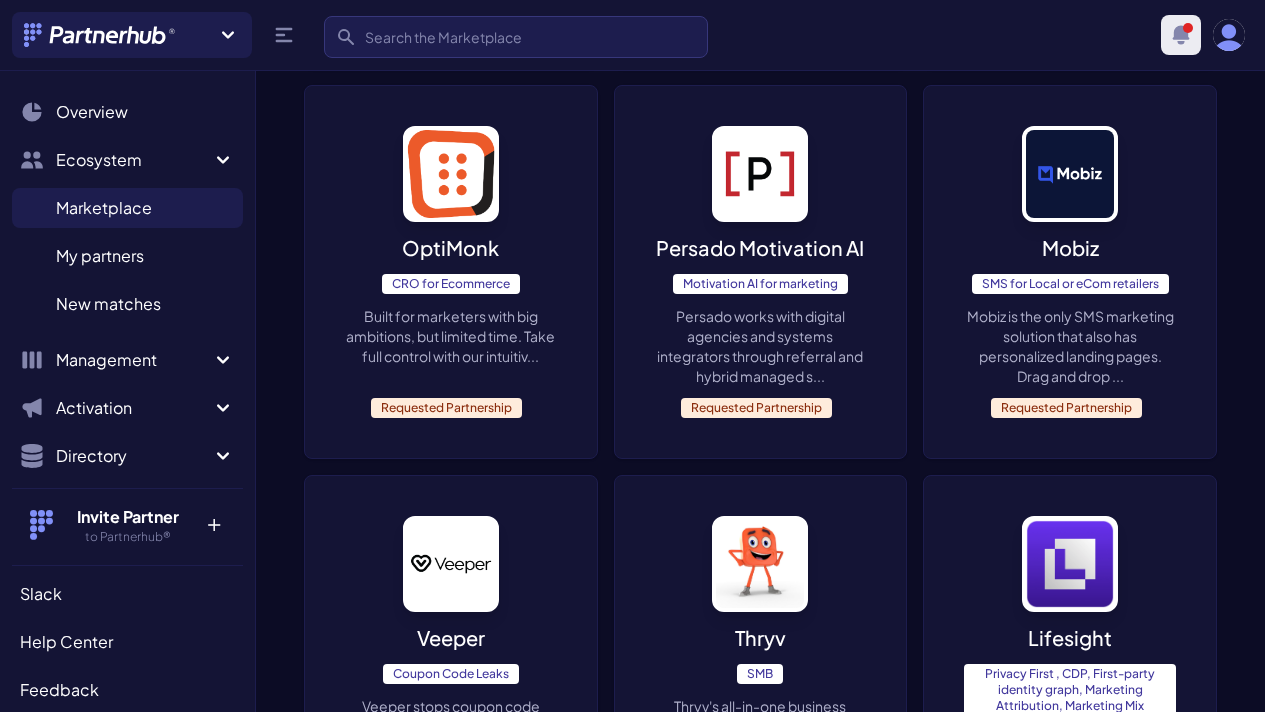 click on "View notifications" at bounding box center [1181, 35] 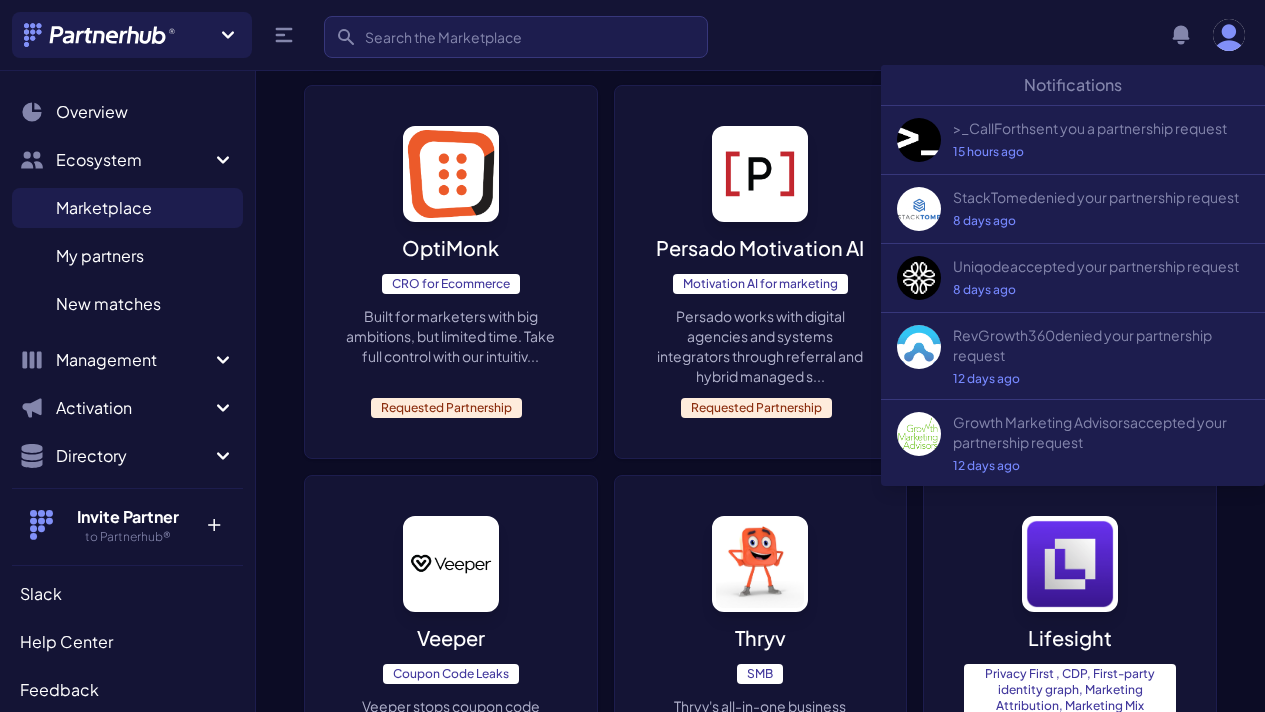 click on "Thryv SMB  Thryv's all-in-one business management software helps small businesses reach more customers, sta... Requested Partnership" at bounding box center [761, 694] 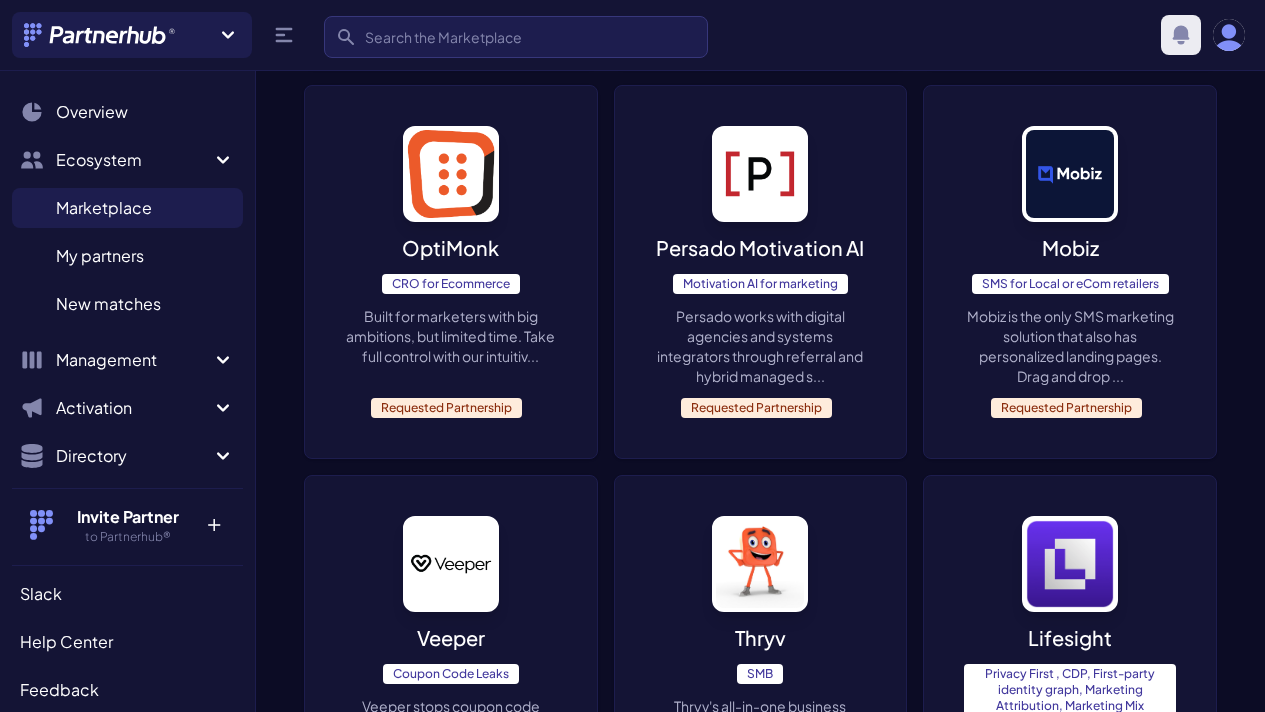 click at bounding box center (1181, 35) 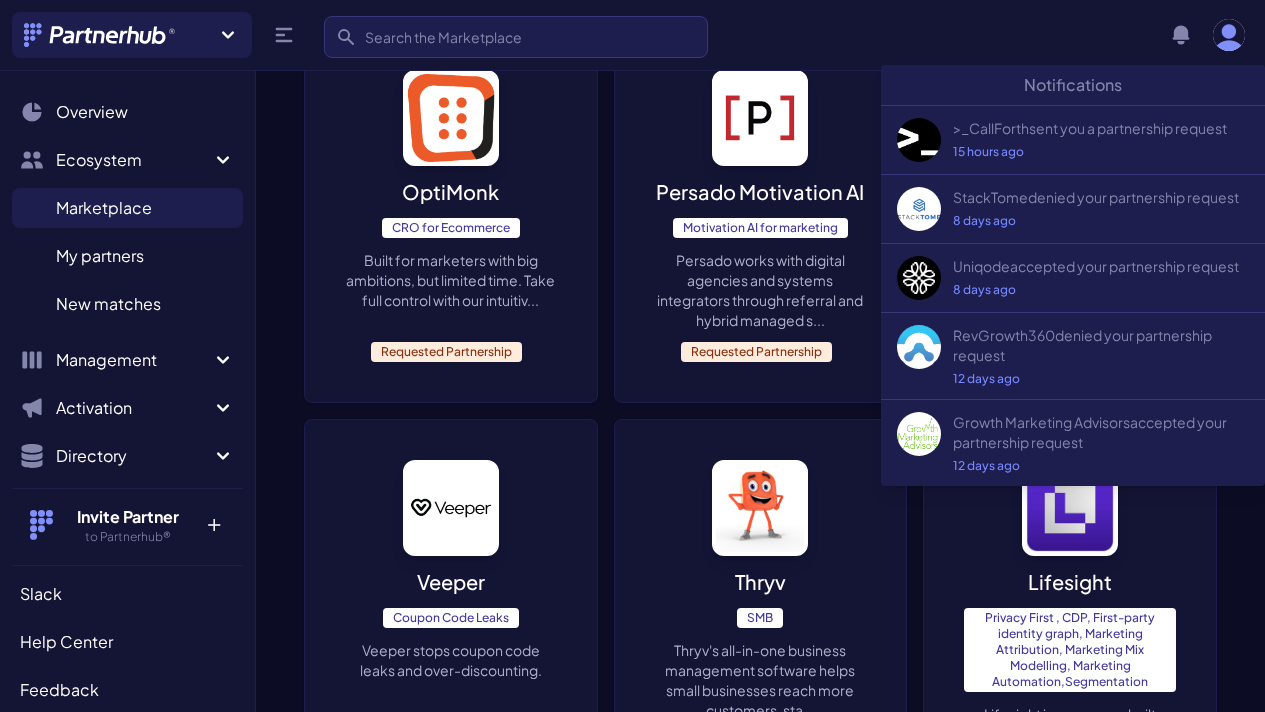 scroll, scrollTop: 1823, scrollLeft: 0, axis: vertical 